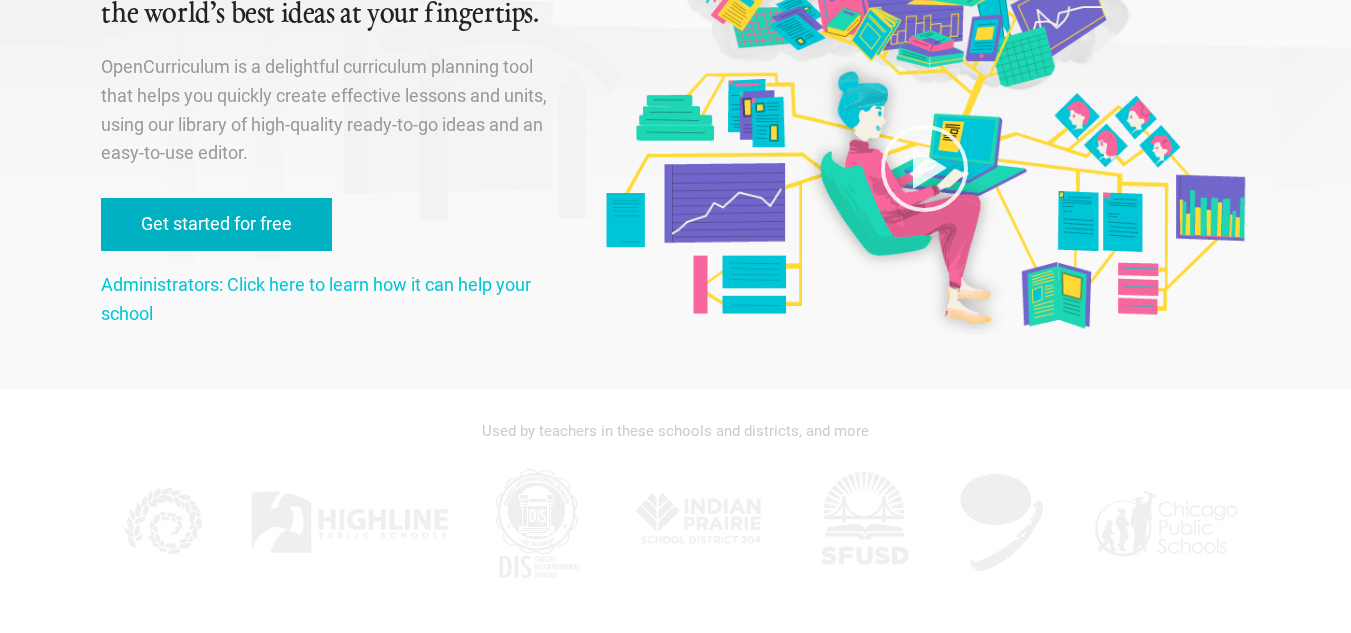 scroll, scrollTop: 200, scrollLeft: 0, axis: vertical 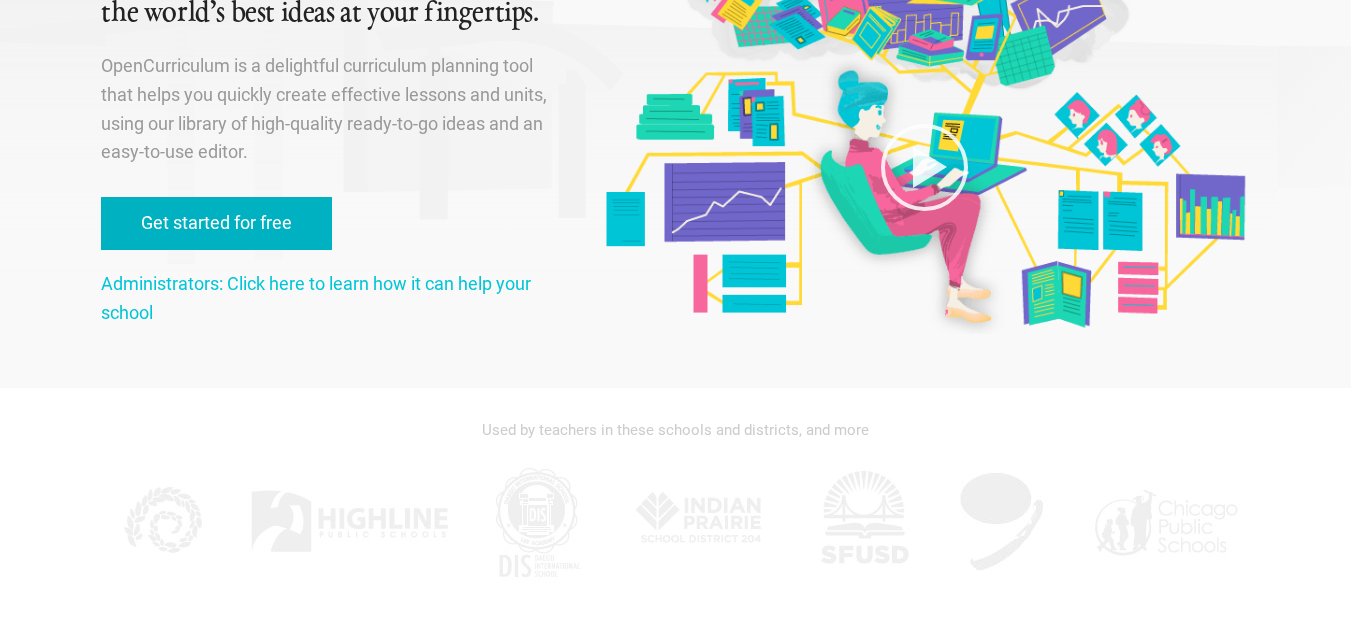 click on "Get started for free" at bounding box center (216, 223) 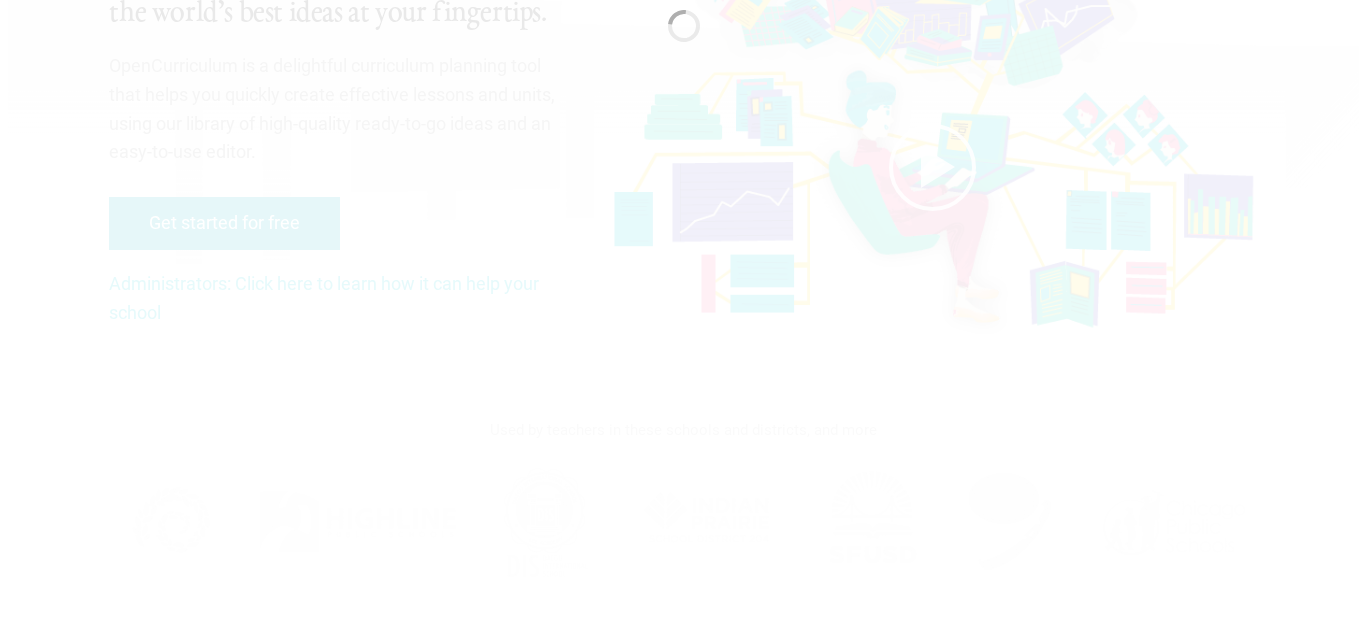 scroll, scrollTop: 0, scrollLeft: 0, axis: both 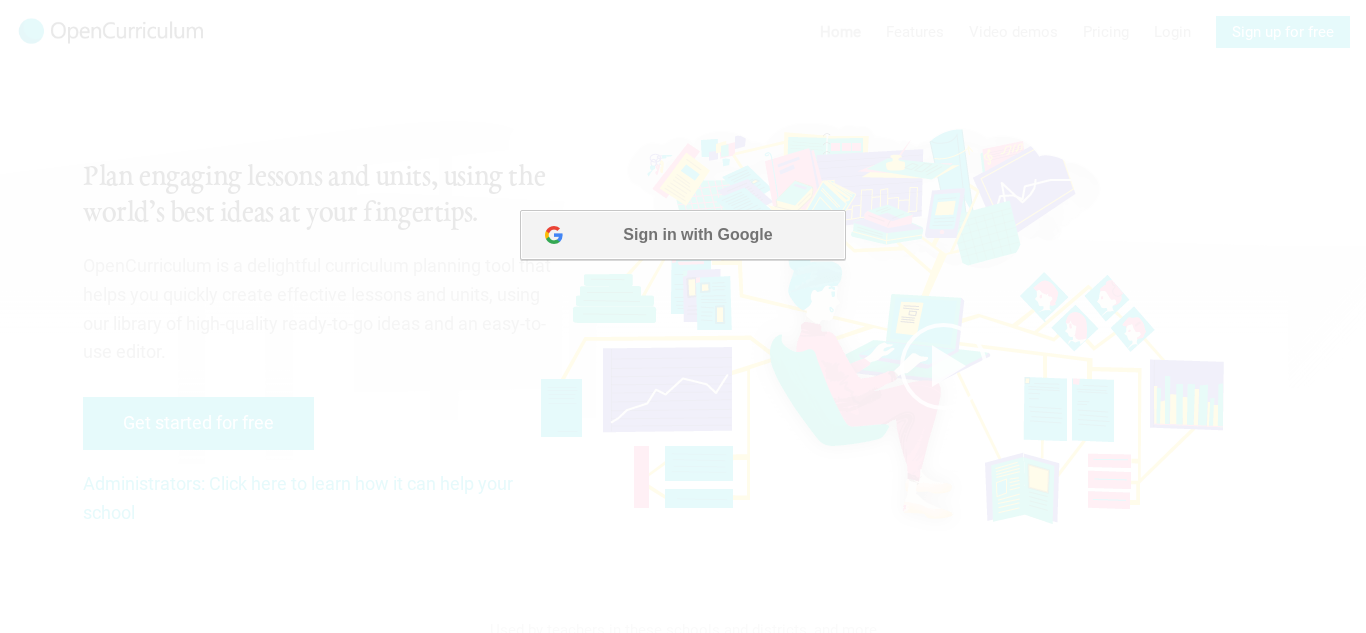click on "Sign in with Google" at bounding box center [682, 235] 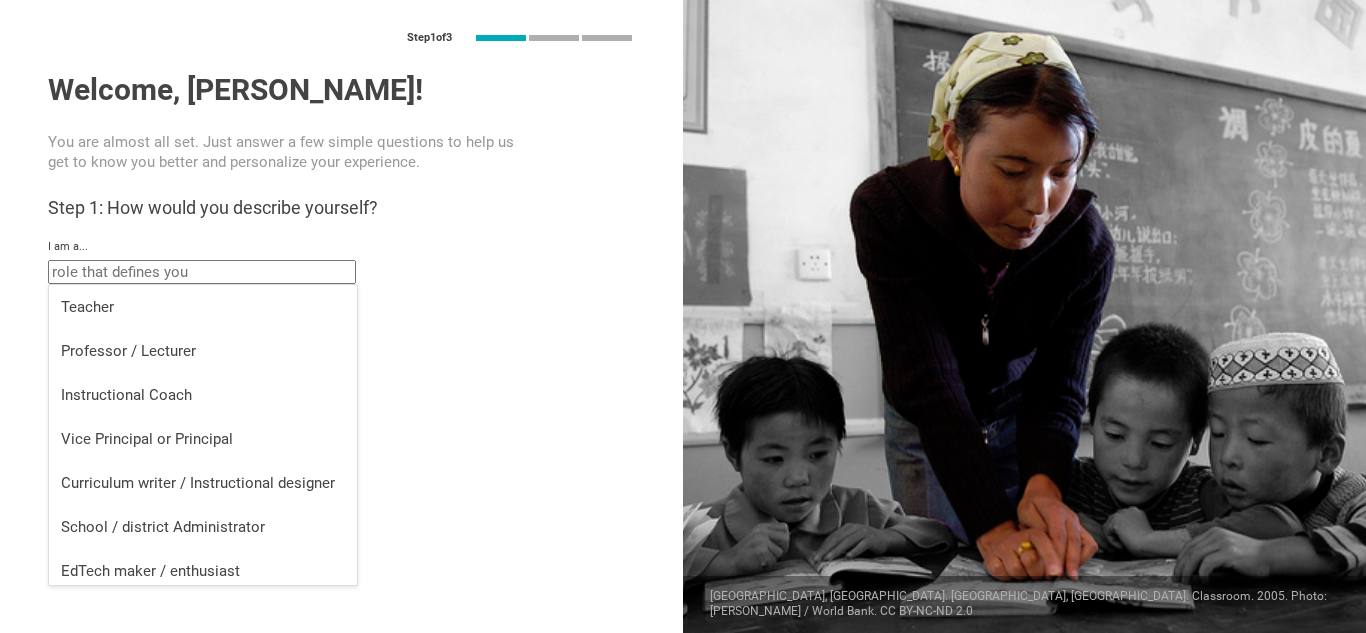 click at bounding box center [202, 272] 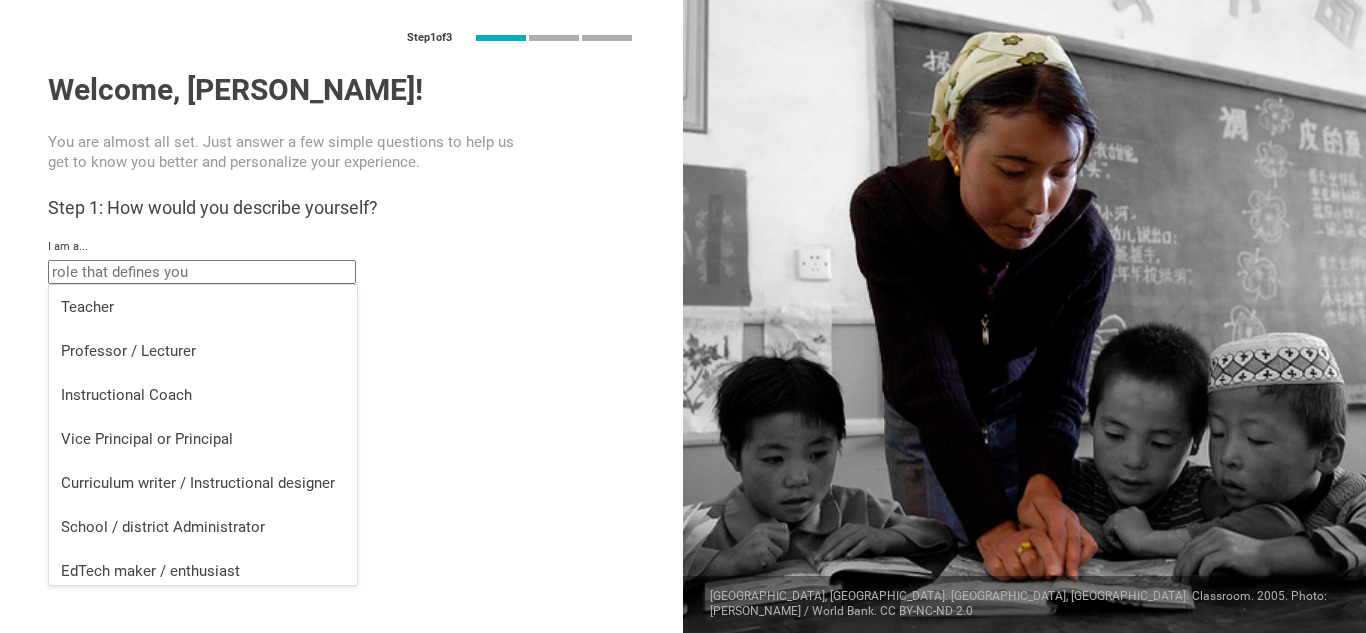 click on "Teacher" at bounding box center (203, 307) 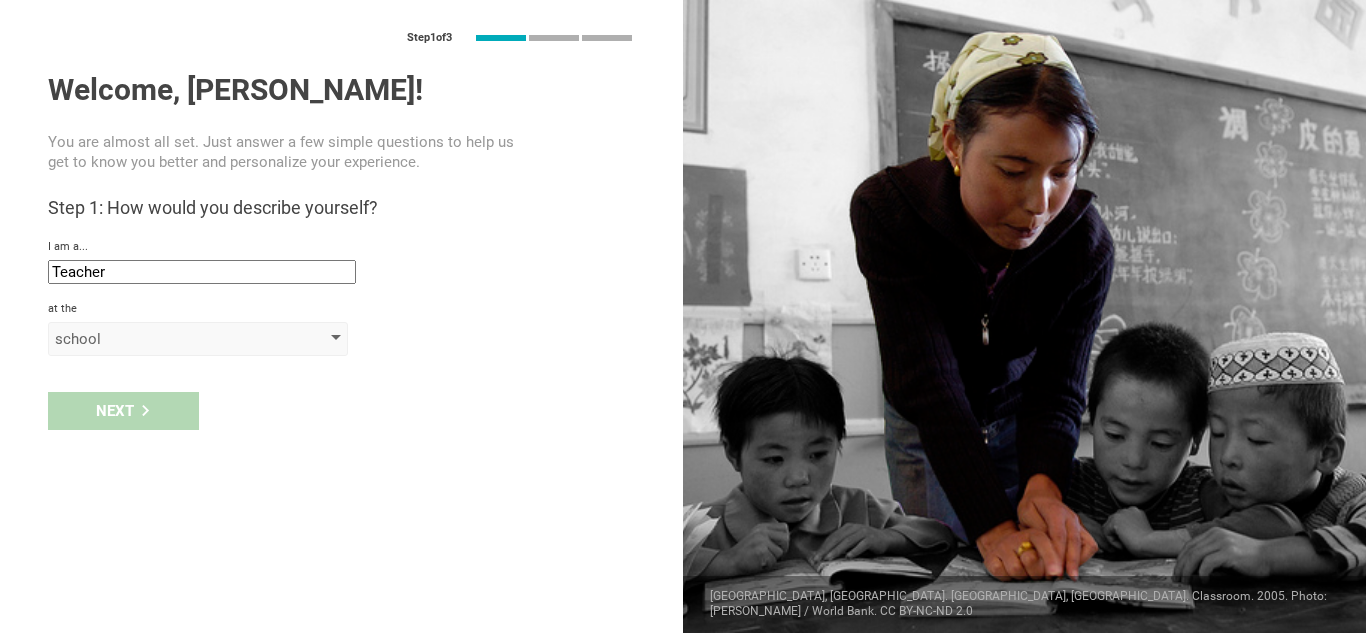click on "school" at bounding box center (169, 339) 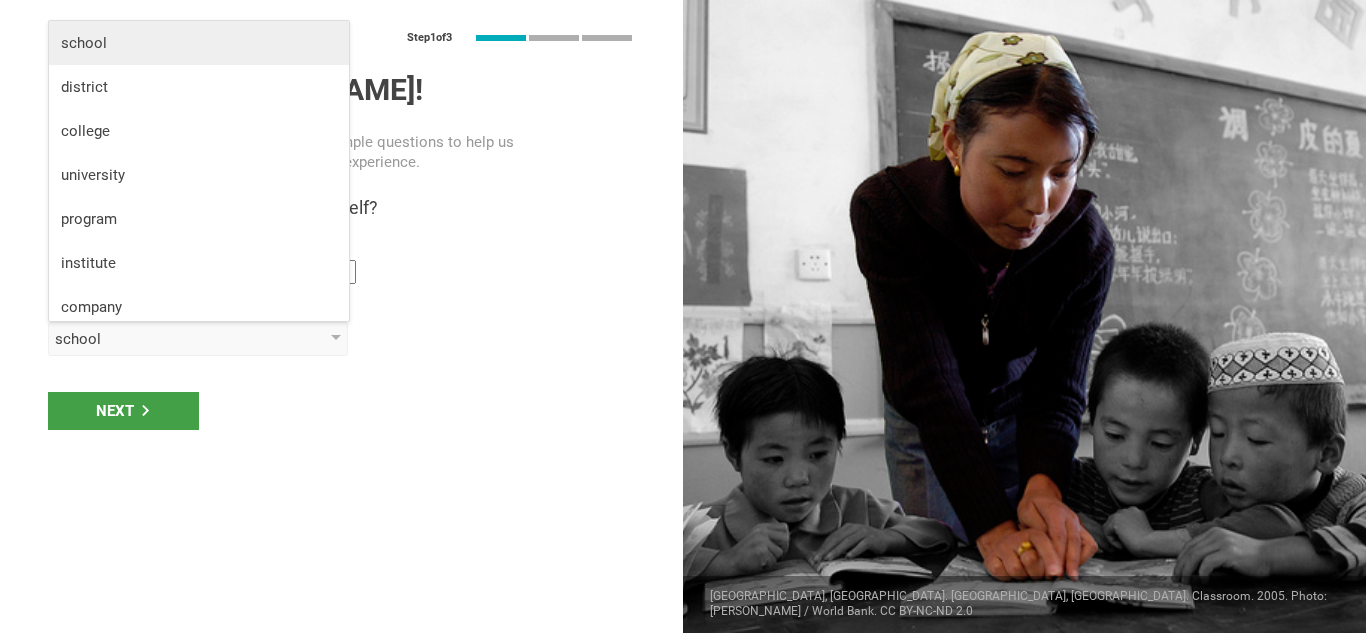 click on "school" at bounding box center (199, 43) 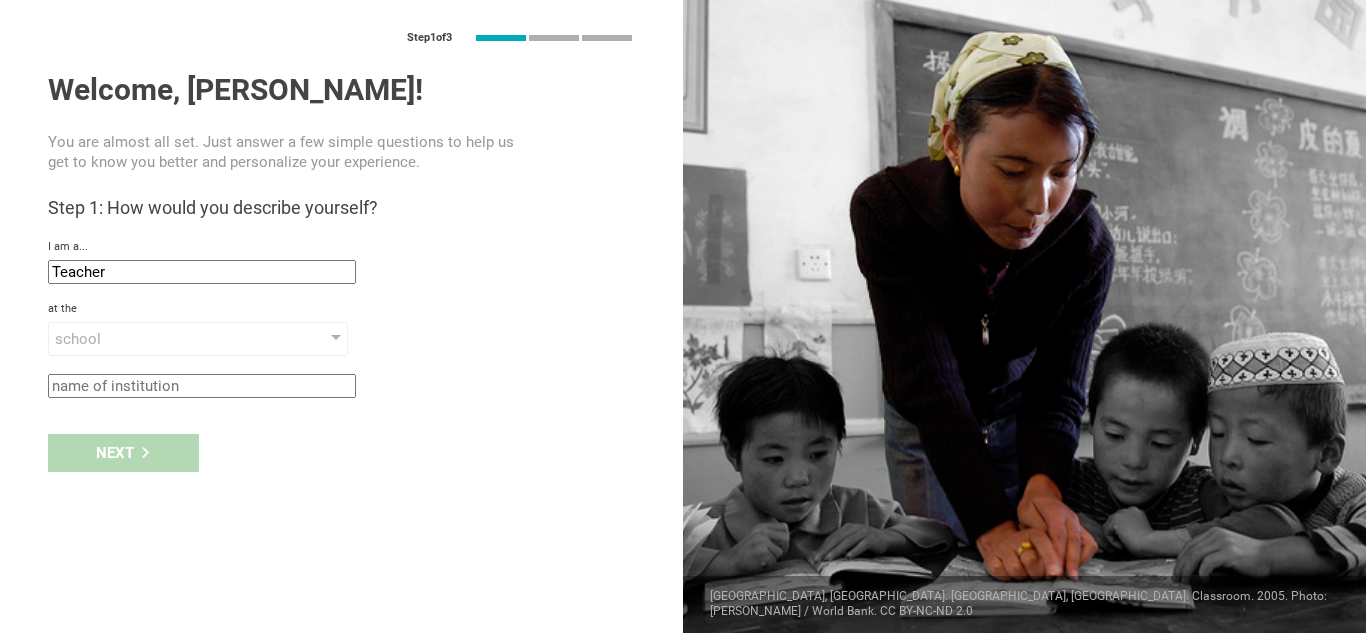 click 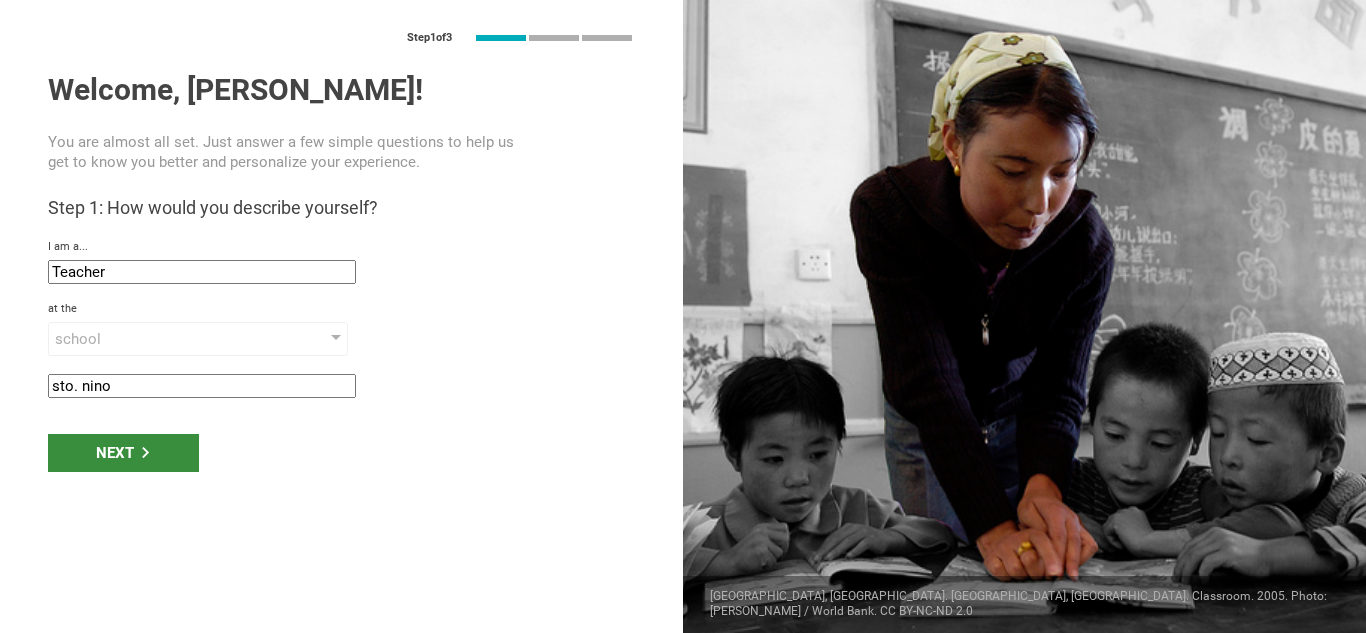 type on "sto. nino" 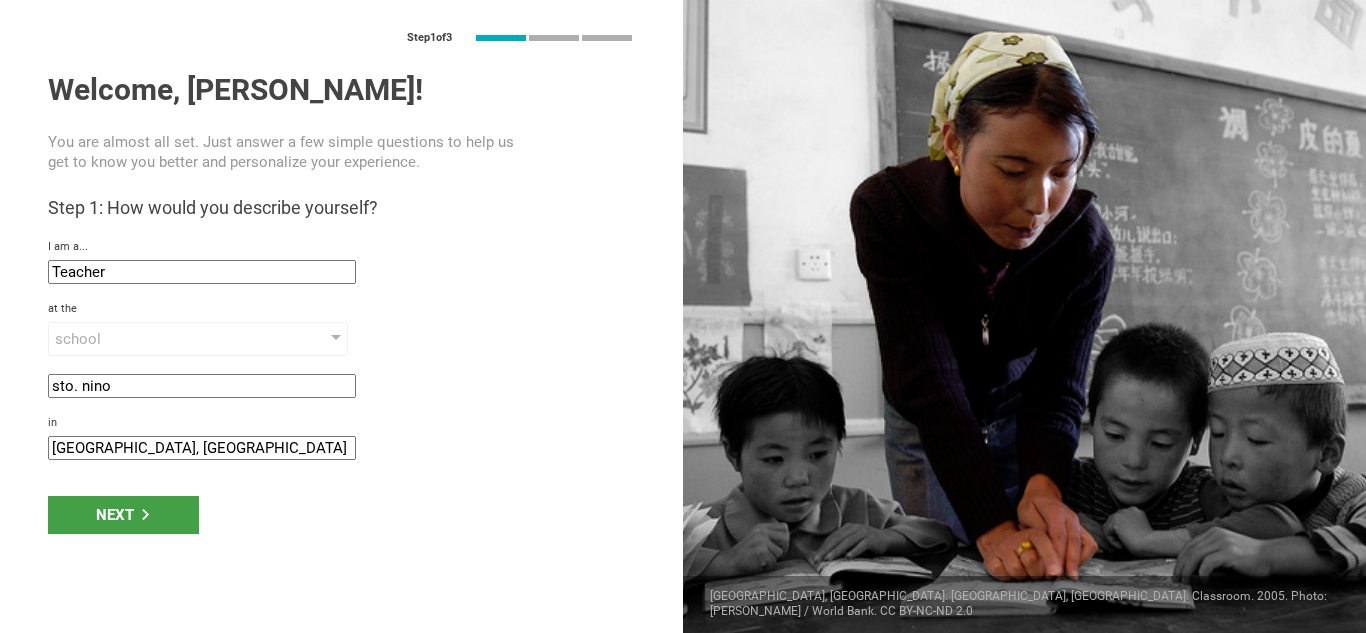 click on "[GEOGRAPHIC_DATA], [GEOGRAPHIC_DATA]" 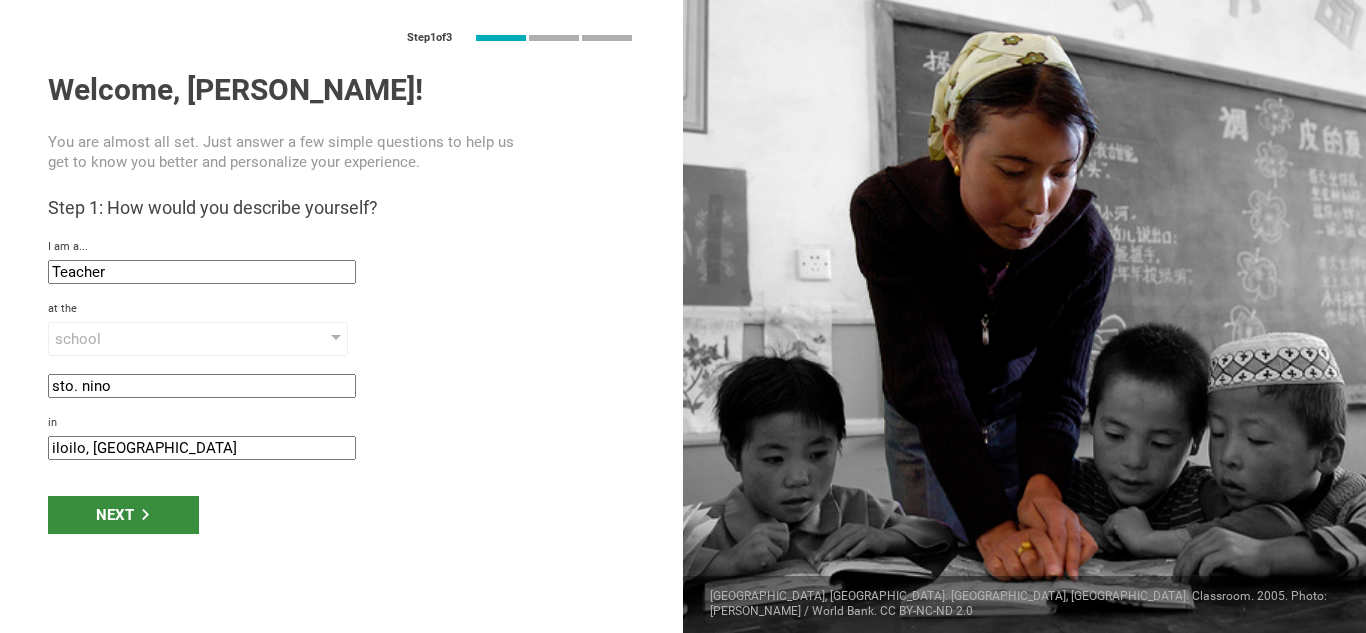 type on "iloilo, [GEOGRAPHIC_DATA]" 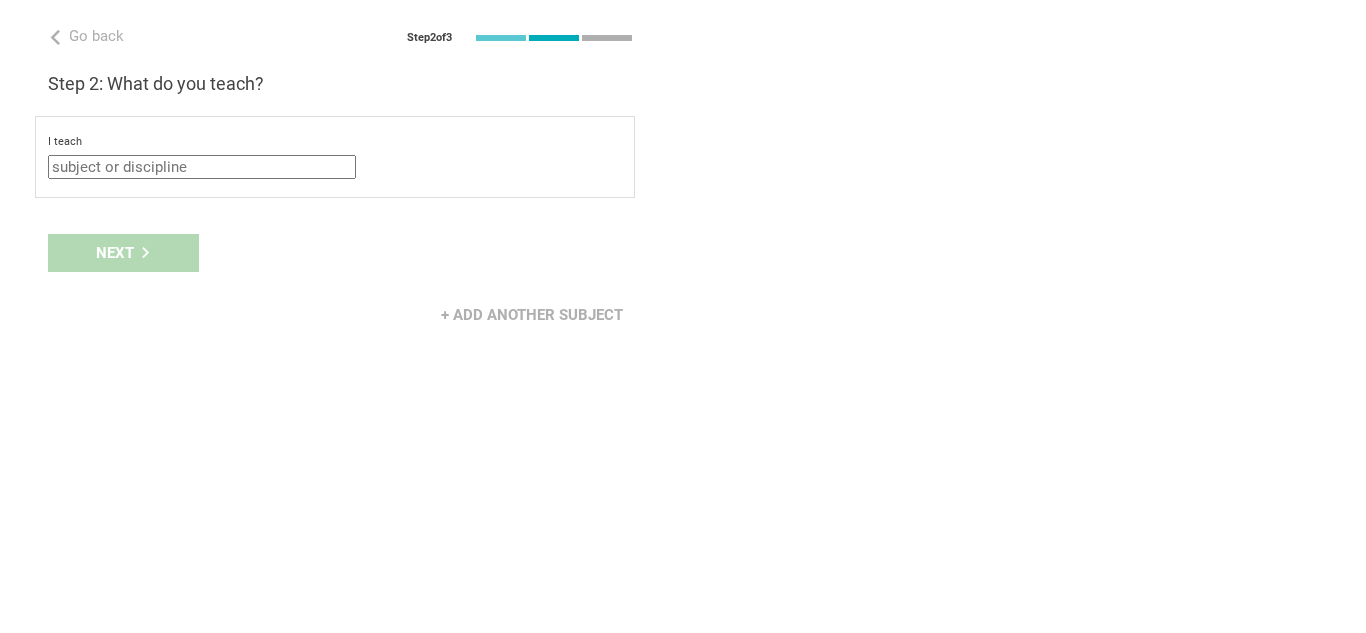 click at bounding box center [202, 167] 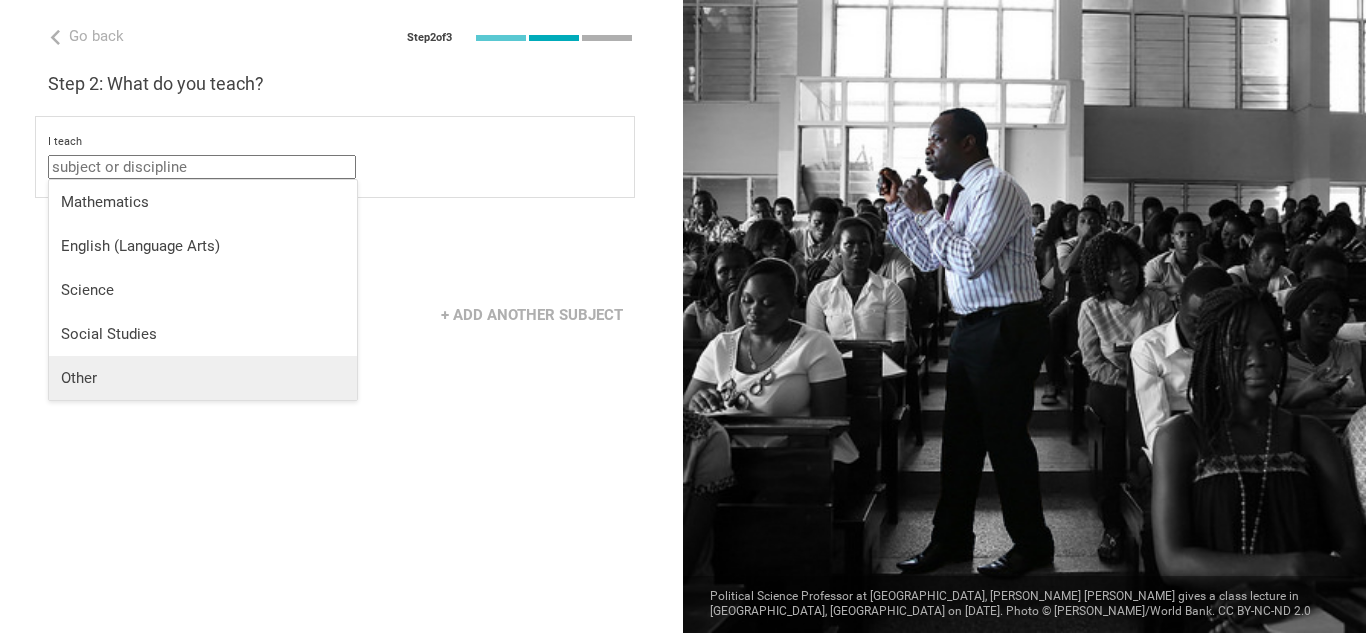 click on "Other" at bounding box center [203, 378] 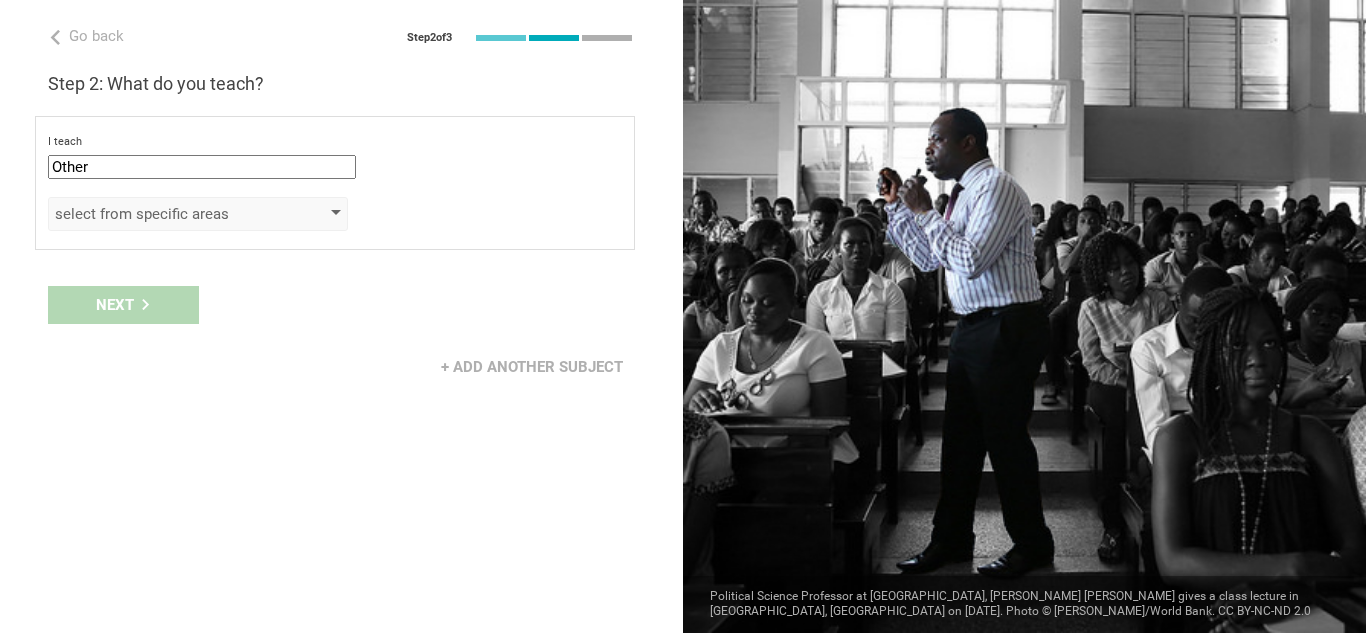 click on "select from specific areas" at bounding box center [198, 214] 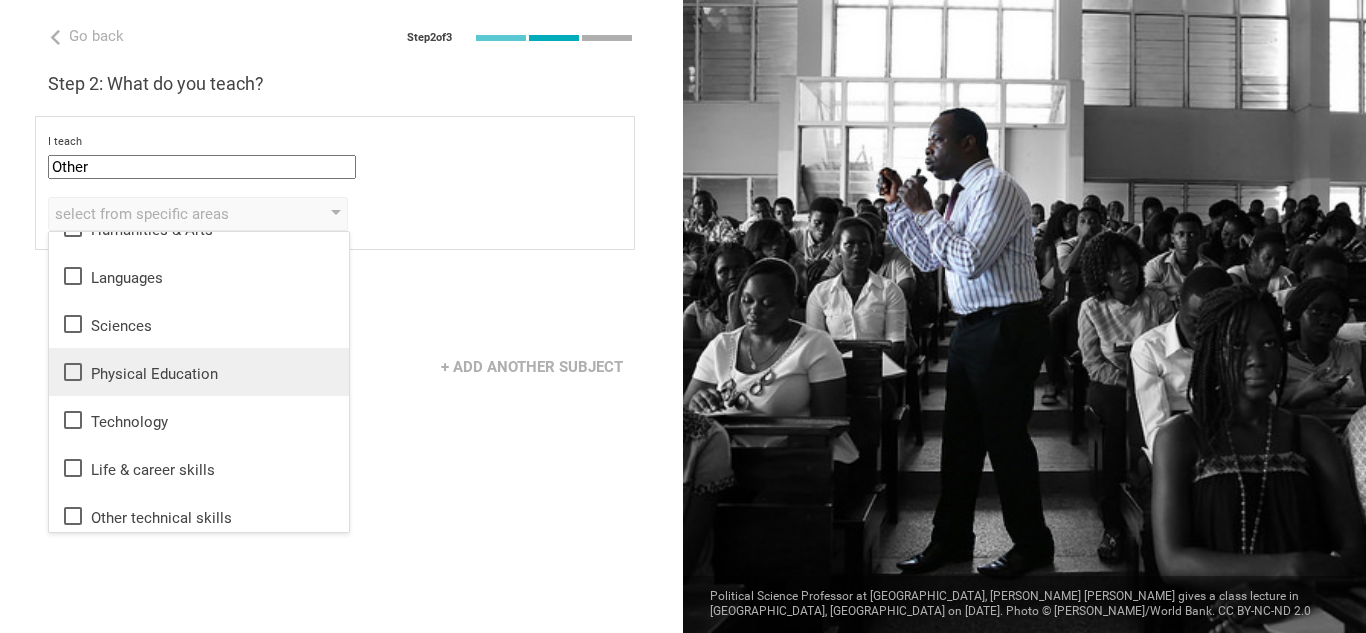 scroll, scrollTop: 36, scrollLeft: 0, axis: vertical 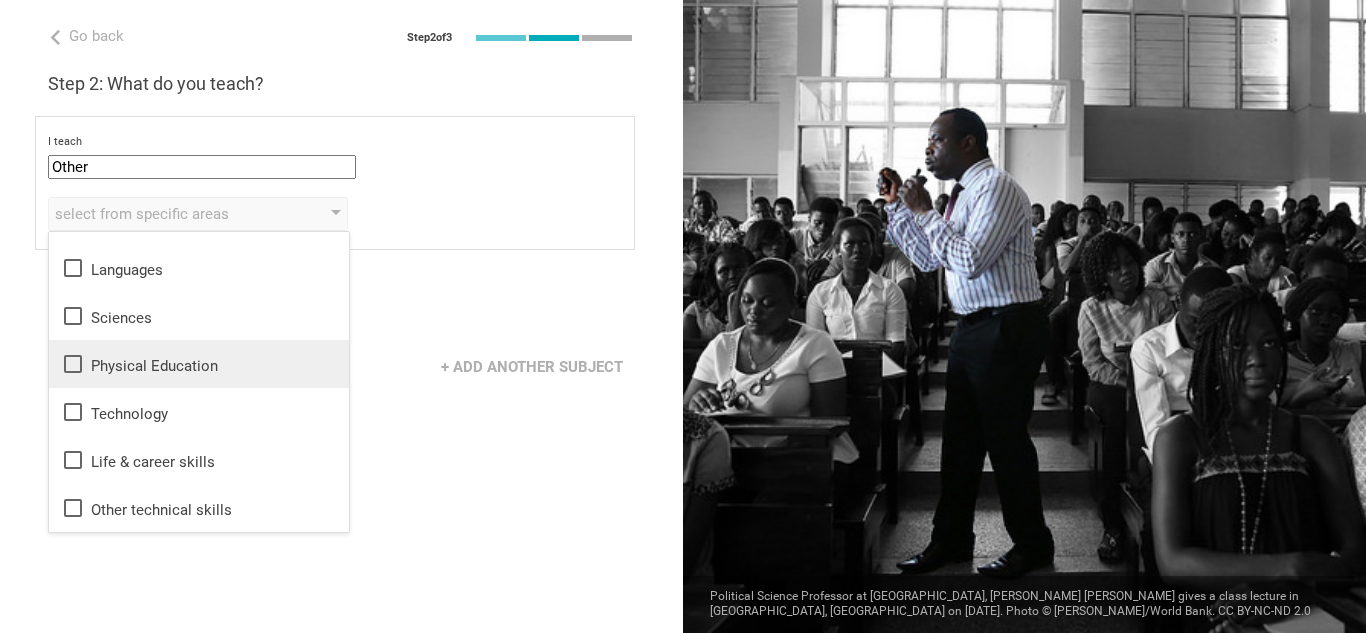 click on "Physical Education" at bounding box center [199, 364] 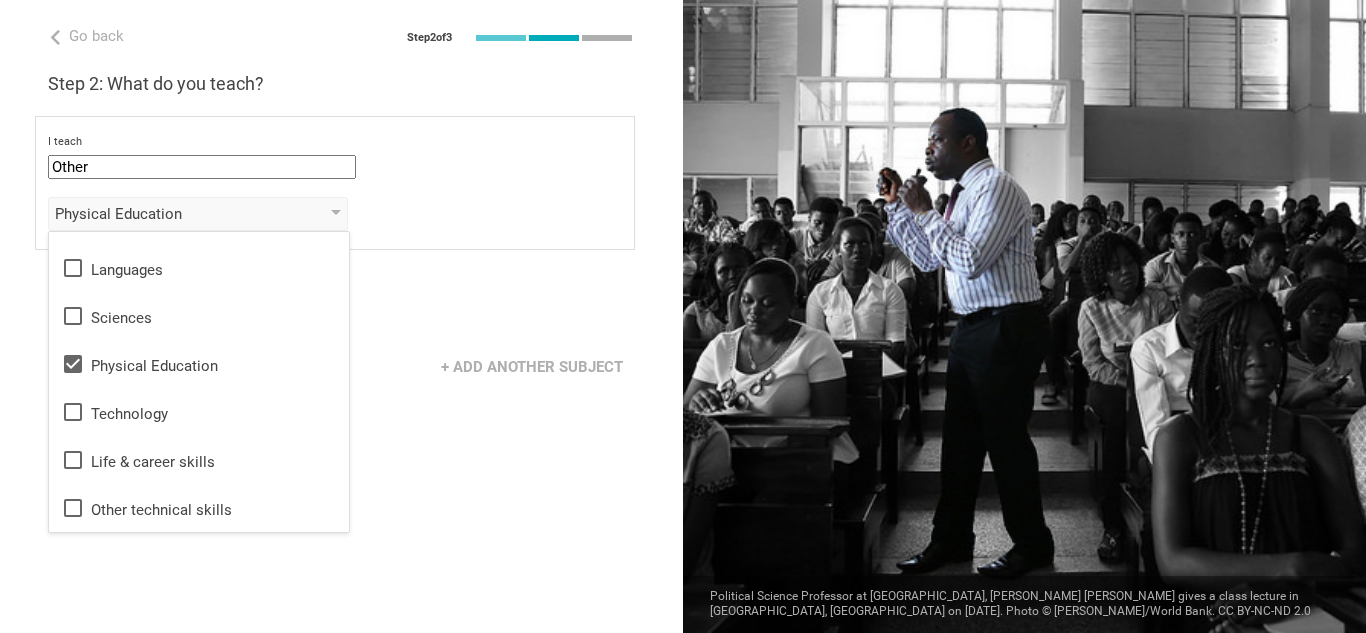 click on "Go back Step  2  of  3 Welcome, [PERSON_NAME]! You are almost all set. Just answer a few simple questions to help us get to know you better and personalize your experience. Step 1: How would you describe yourself? I am a... Teacher Teacher Professor / Lecturer Instructional Coach Vice Principal or Principal Curriculum writer / Instructional designer School / district Administrator EdTech maker / enthusiast at the [GEOGRAPHIC_DATA] program institute company organization sto. [PERSON_NAME] in [GEOGRAPHIC_DATA], [GEOGRAPHIC_DATA] Step 2: What do you teach? I teach Other Mathematics English (Language Arts) Science Social Studies Other Physical Education Humanities & Arts Languages Sciences Physical Education Technology Life & career skills Other technical skills to the students of Grade Grade Class Year Level Standard select from grades 1 2 3 4 5 6 7 8 9 10 11 12 13 When describing my students, I would say that select from all phrases that apply there are students of various level of skill My school is private magnet" at bounding box center (341, 316) 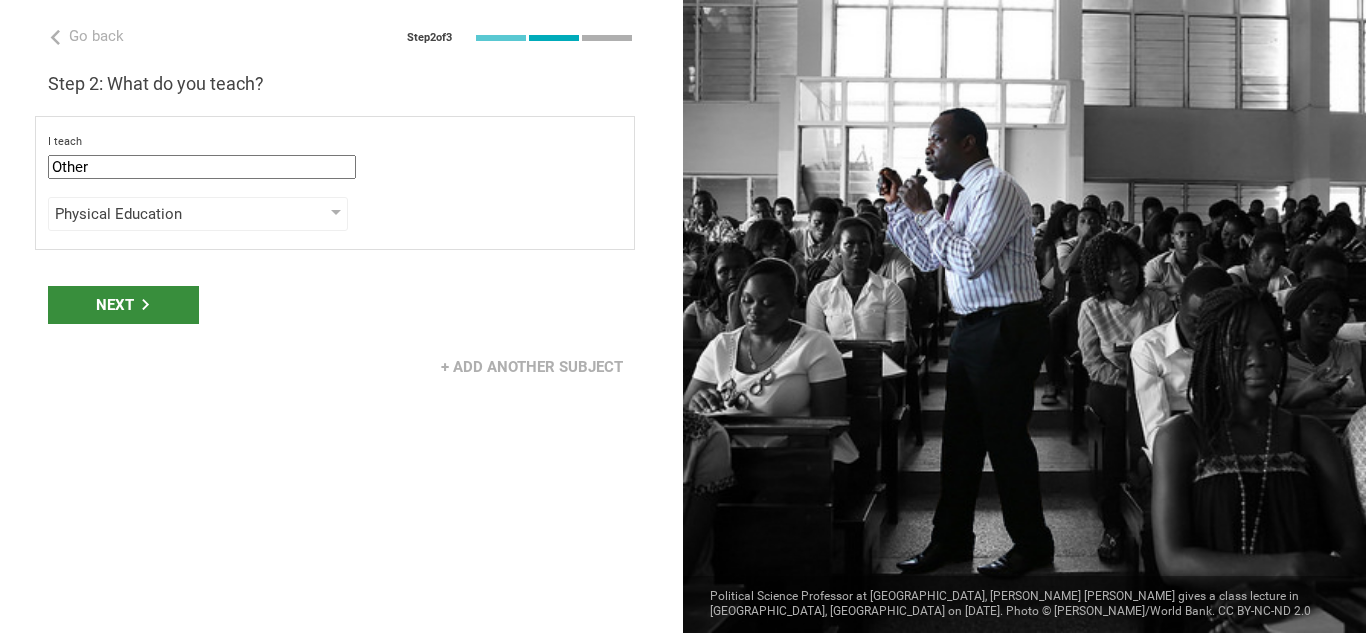 click on "Next" at bounding box center [123, 305] 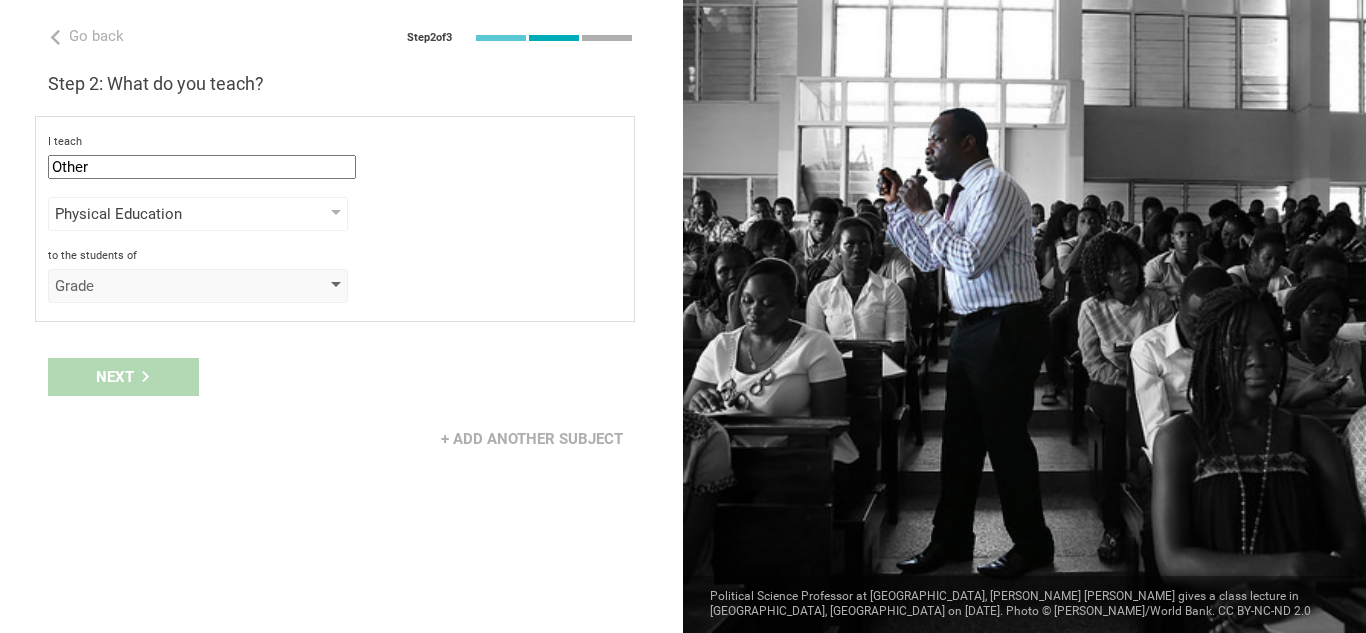 click on "Grade" at bounding box center [198, 286] 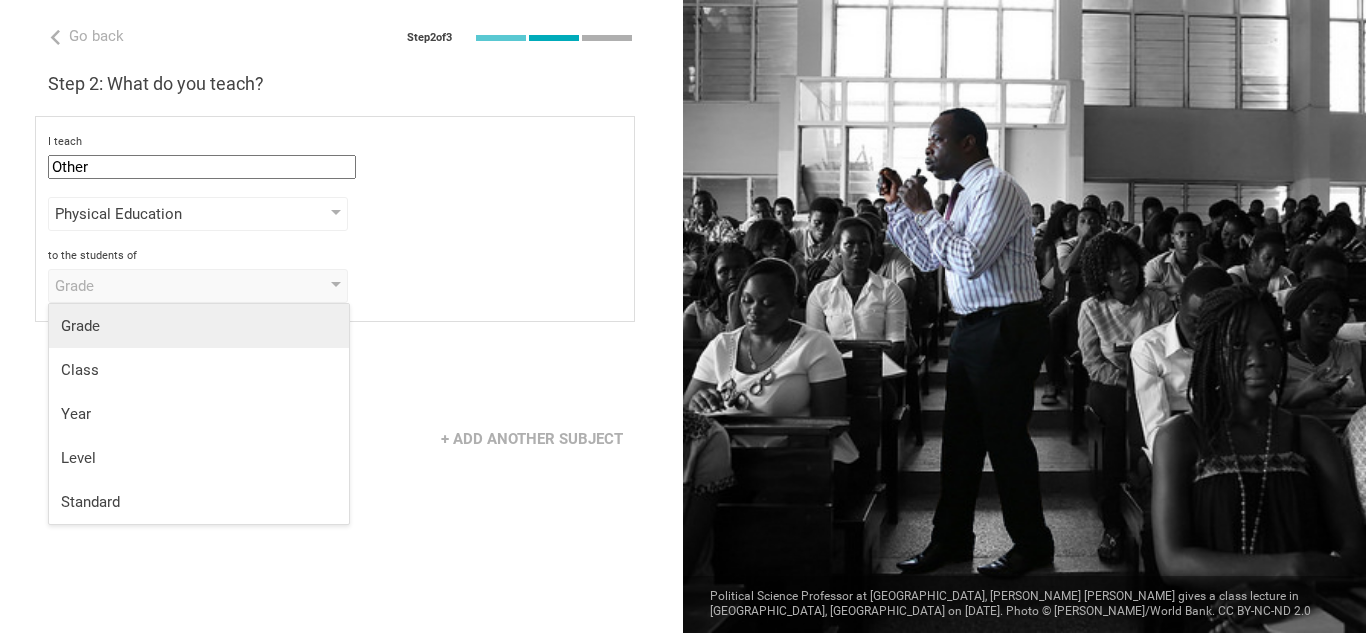 click on "Grade" at bounding box center (199, 326) 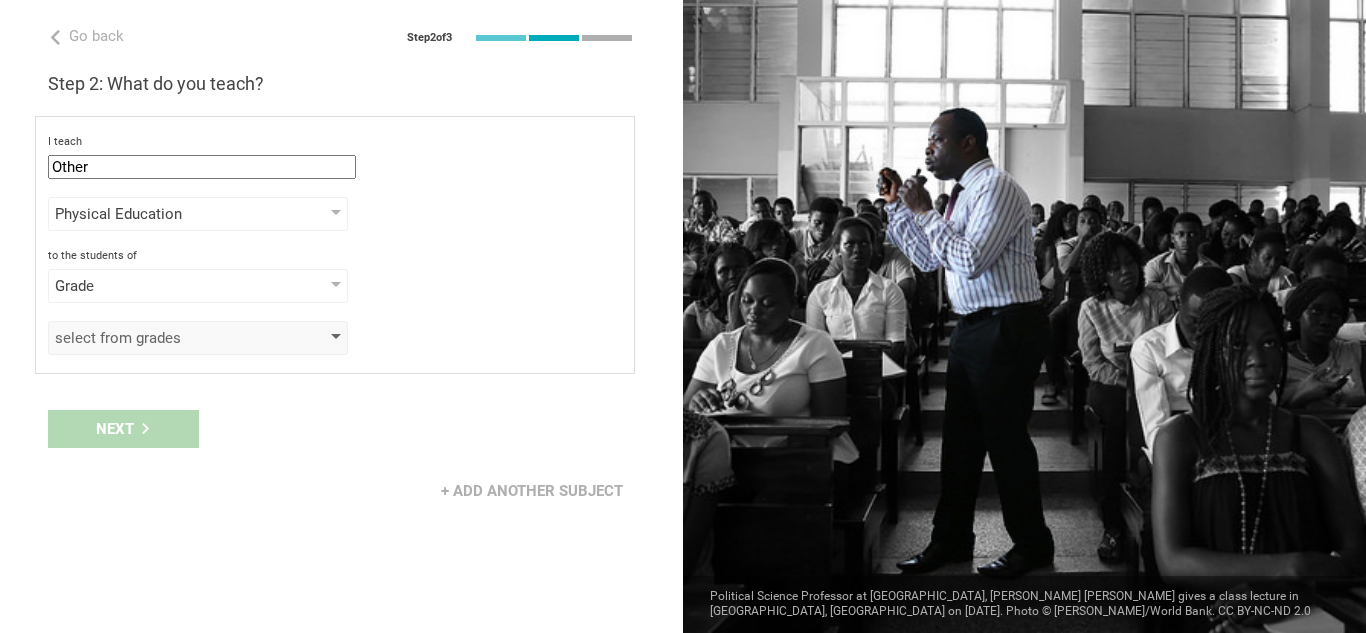click on "select from grades" at bounding box center [169, 338] 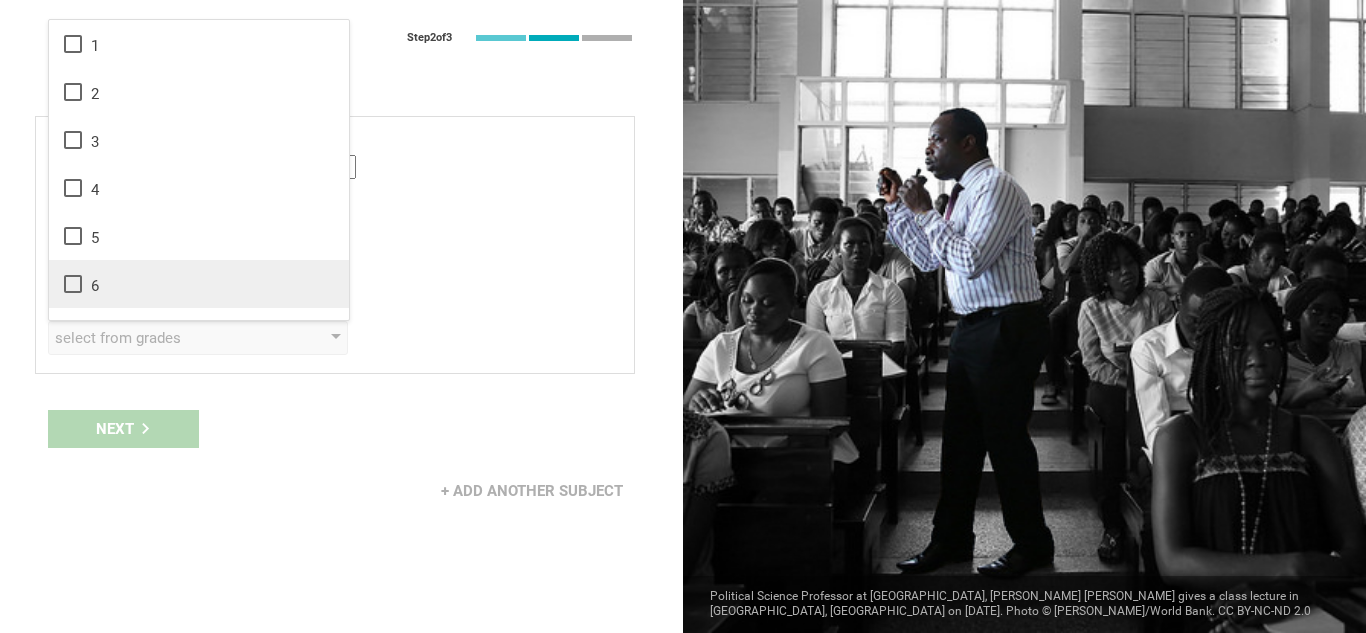 click on "6" at bounding box center [199, 284] 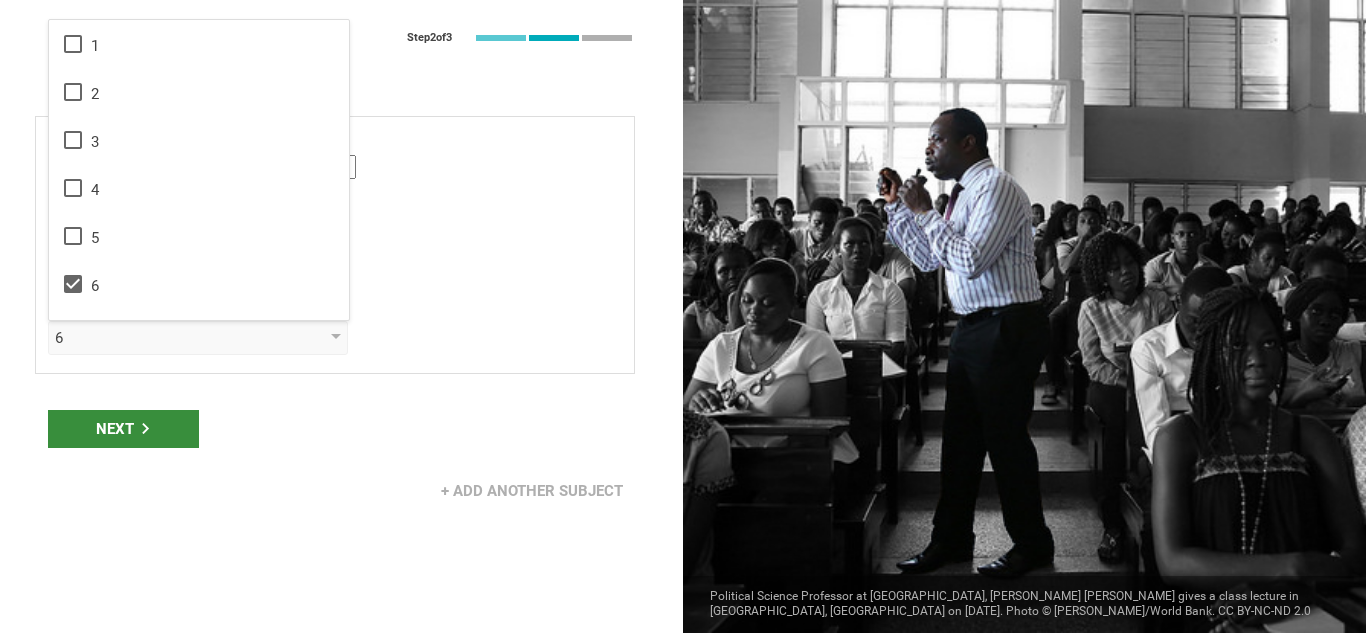 click on "Next" at bounding box center [123, 429] 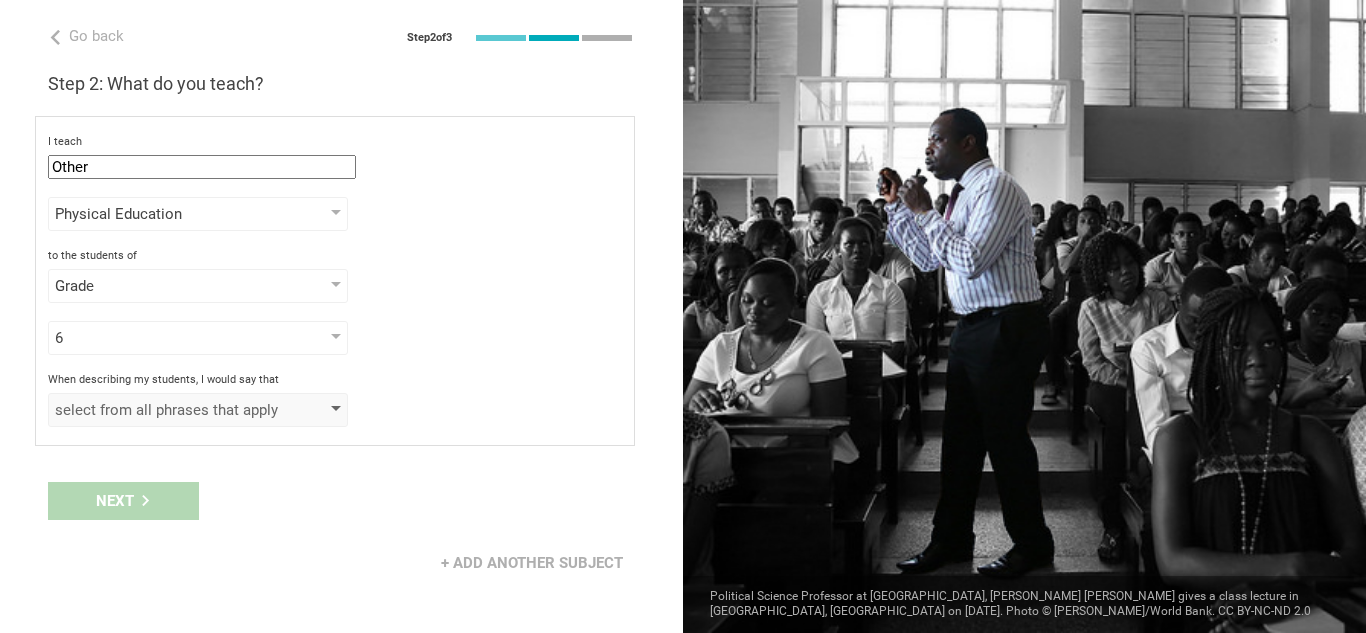 click on "select from all phrases that apply" at bounding box center (169, 410) 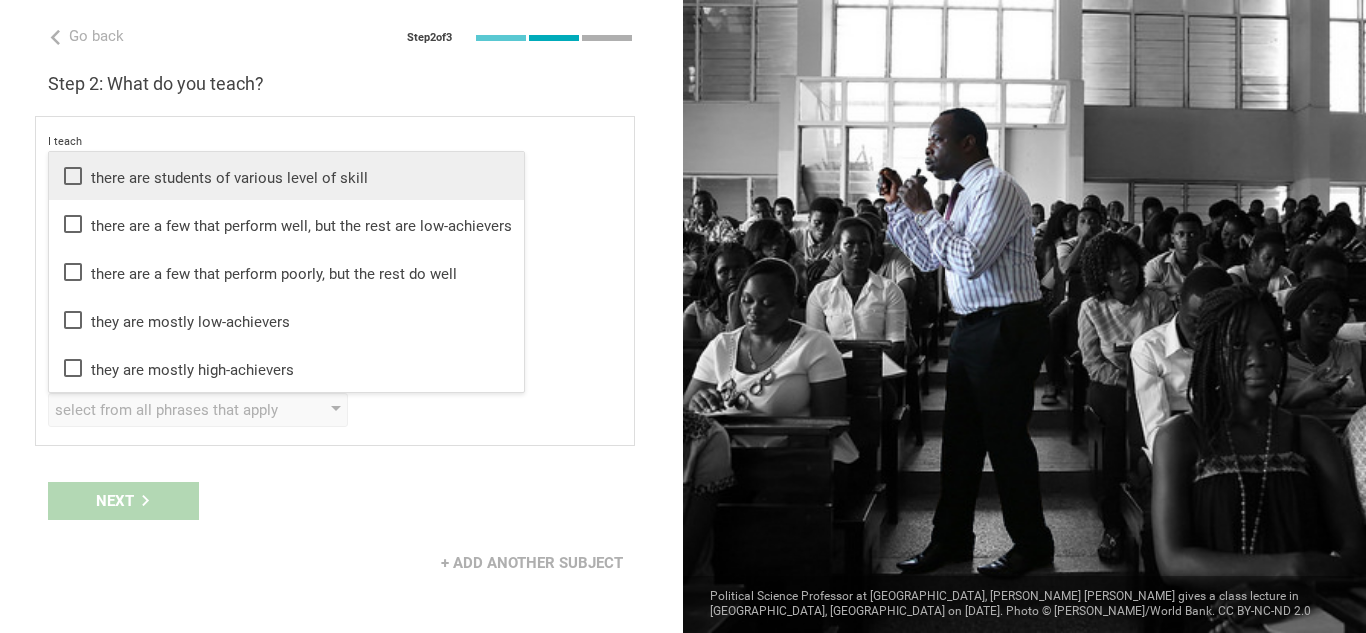click on "there are students of various level of skill" at bounding box center [286, 176] 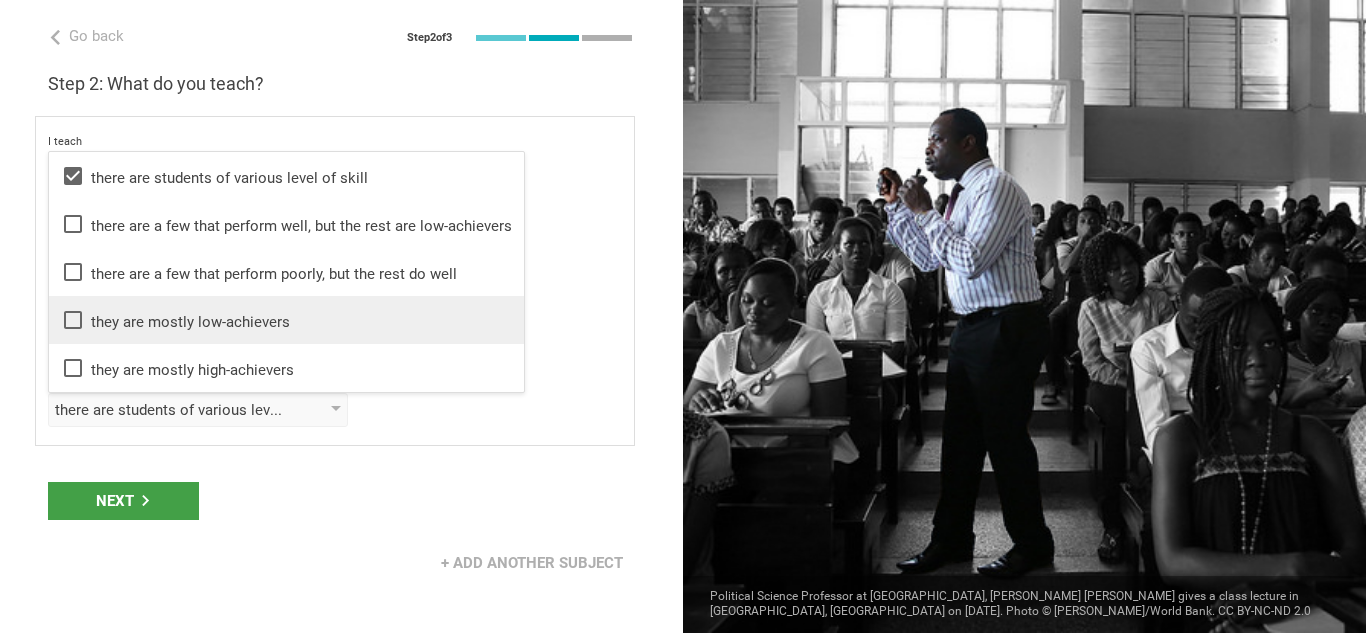 click on "they are mostly low-achievers" at bounding box center (286, 320) 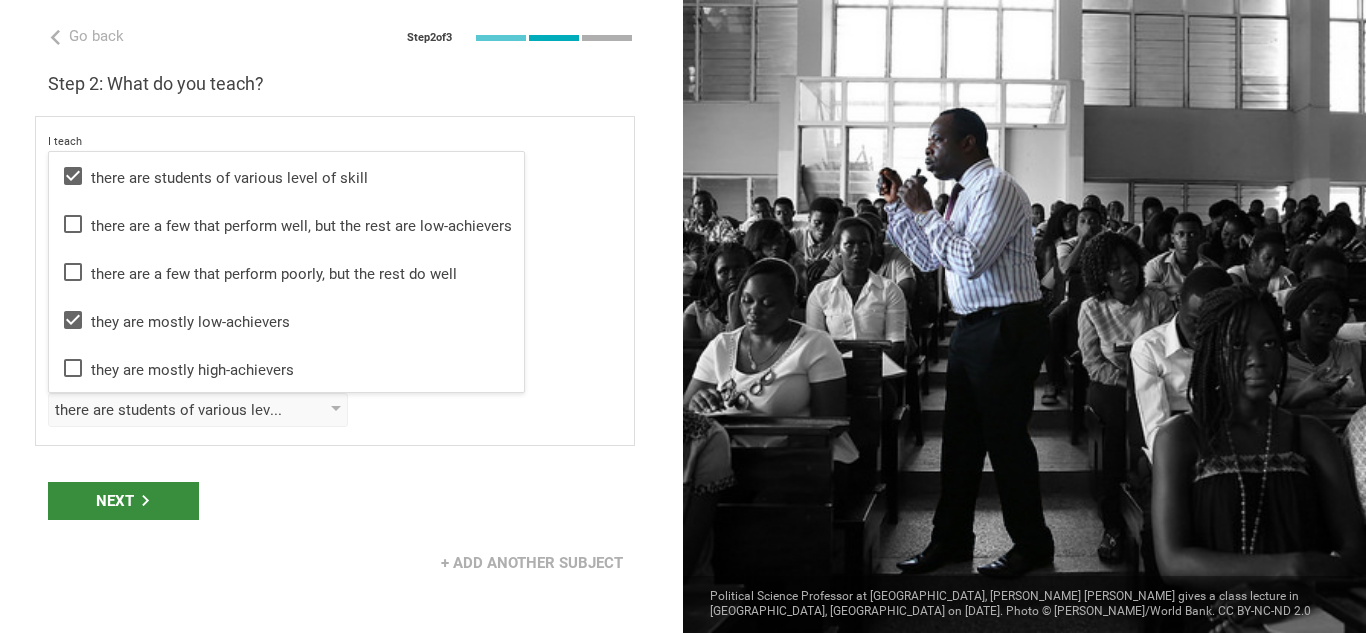 click on "Next" at bounding box center [123, 501] 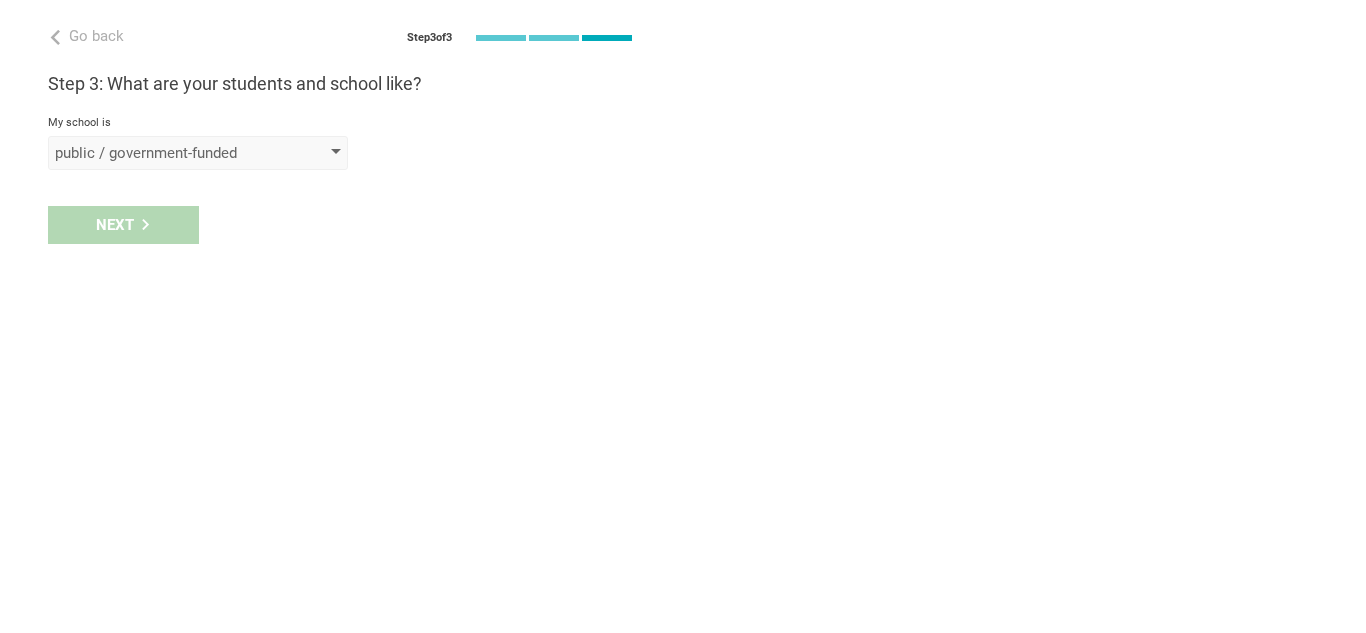 click on "public / government-funded" at bounding box center [198, 153] 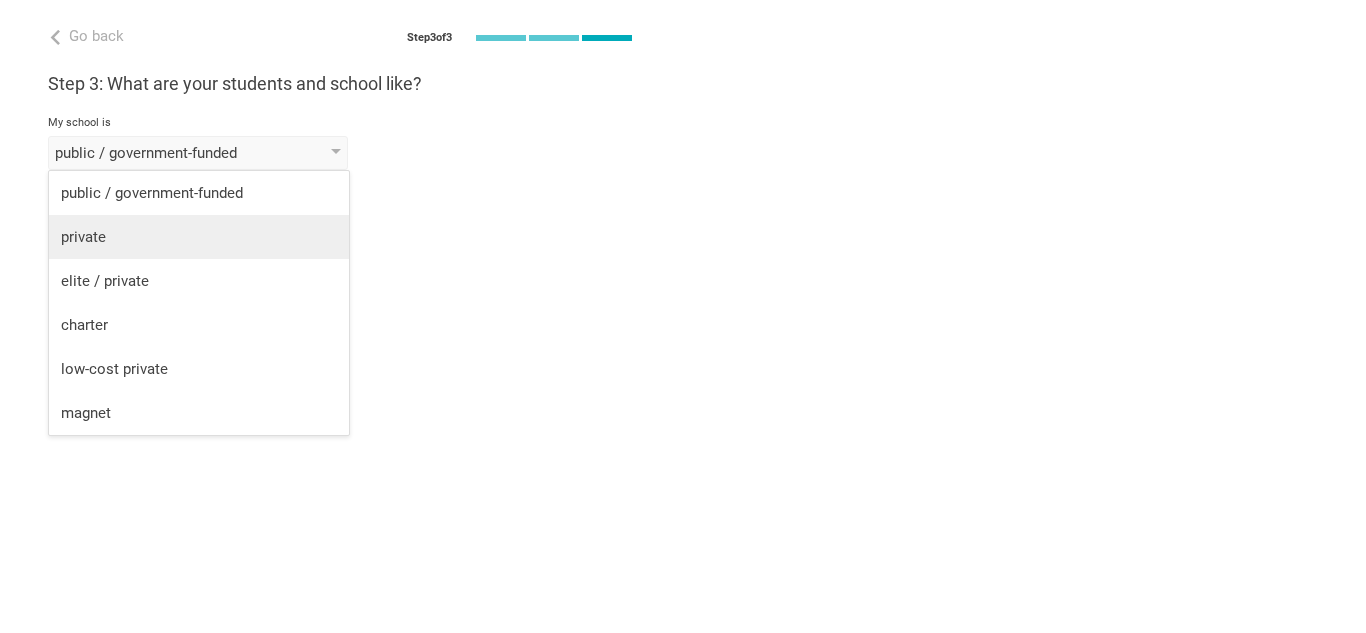 click on "private" at bounding box center (199, 237) 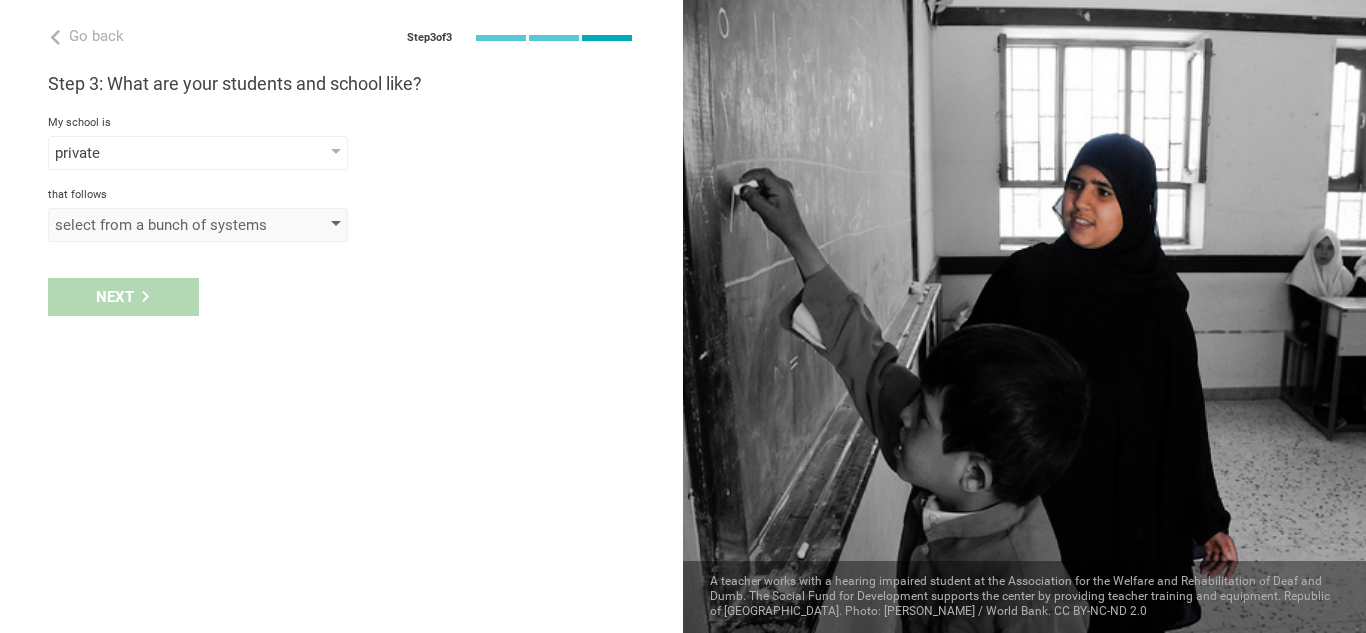click on "select from a bunch of systems" at bounding box center (169, 225) 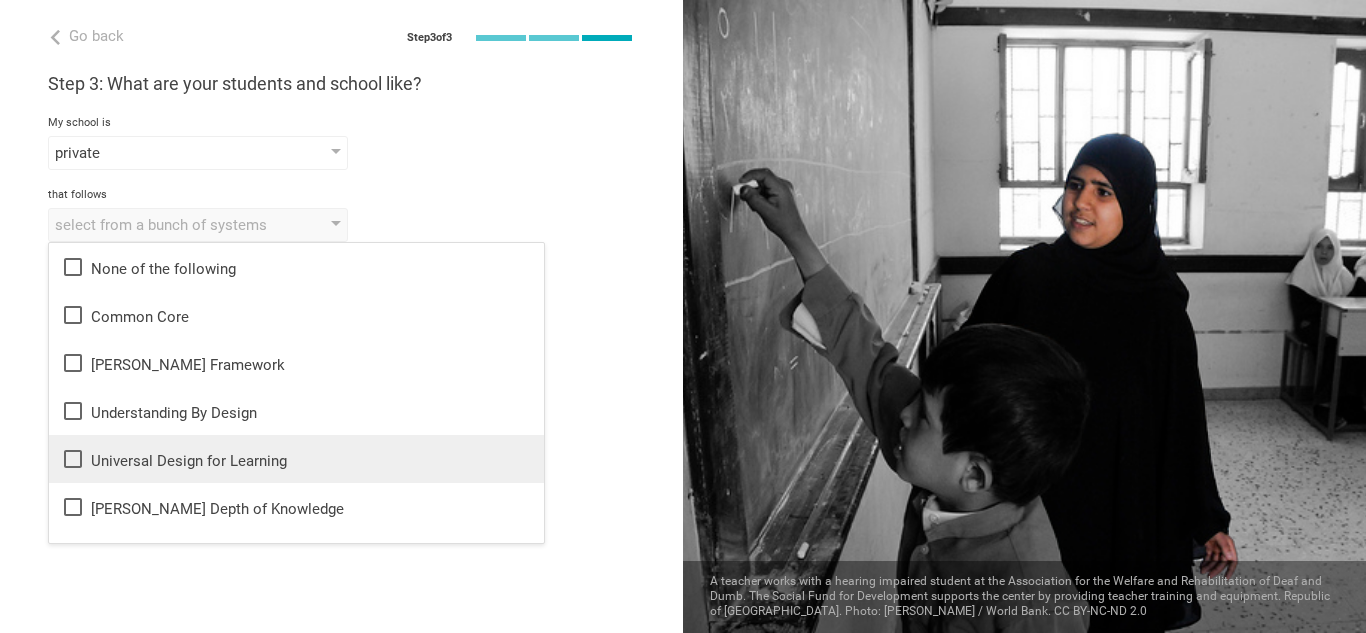click on "Universal Design for Learning" at bounding box center [296, 459] 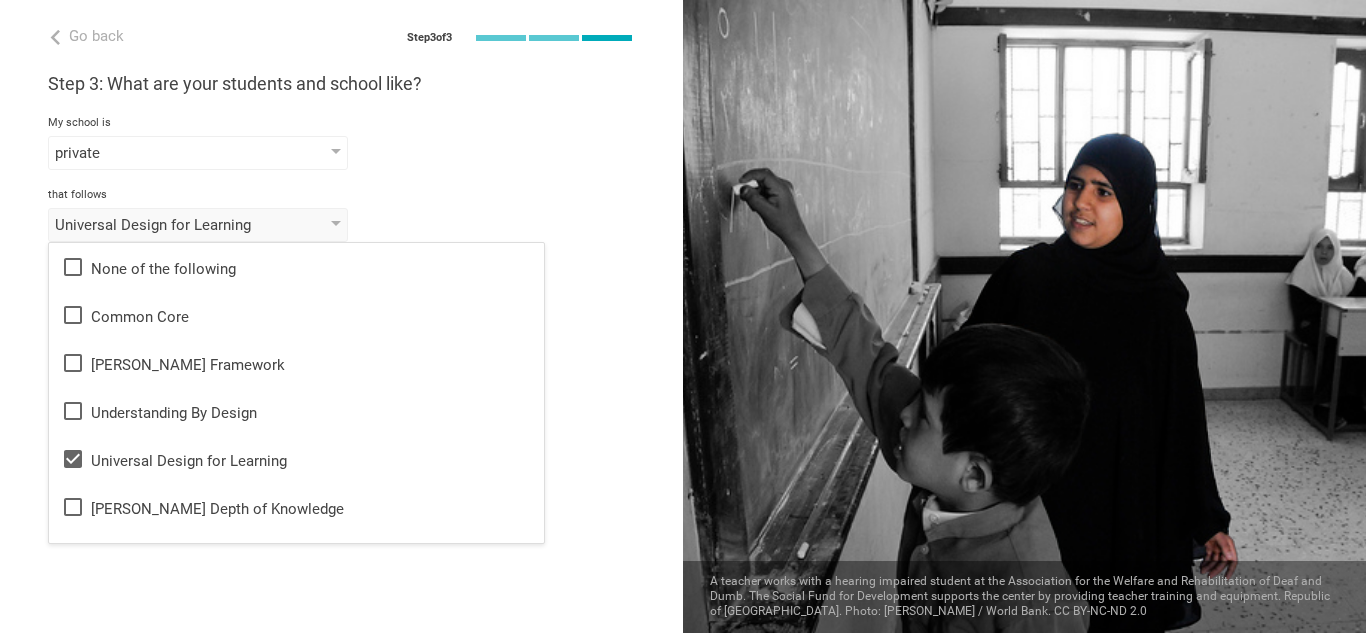click on "Go back Step  3  of  3 Welcome, [PERSON_NAME]! You are almost all set. Just answer a few simple questions to help us get to know you better and personalize your experience. Step 1: How would you describe yourself? I am a... Teacher Teacher Professor / Lecturer Instructional Coach Vice Principal or Principal Curriculum writer / Instructional designer School / district Administrator EdTech maker / enthusiast at the [GEOGRAPHIC_DATA] program institute company organization sto. [PERSON_NAME] in [GEOGRAPHIC_DATA], [GEOGRAPHIC_DATA] Step 2: What do you teach? I teach Other Mathematics English (Language Arts) Science Social Studies Other Physical Education Humanities & Arts Languages Sciences Physical Education Technology Life & career skills Other technical skills to the students of Grade Grade Class Year Level Standard 6 1 2 3 4 5 6 7 8 9 10 11 12 13 When describing my students, I would say that there are students of various level of skill, they are mostly low-achievers there are students of various level of skill" at bounding box center (341, 316) 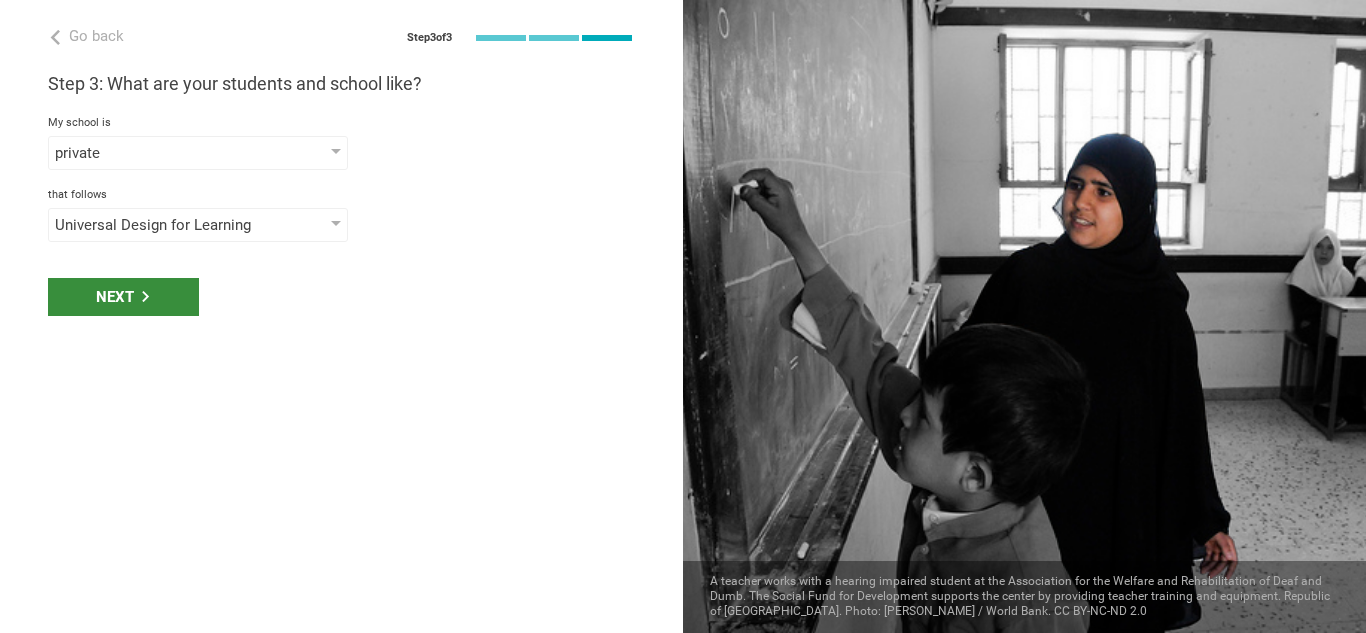 click on "Next" at bounding box center (123, 297) 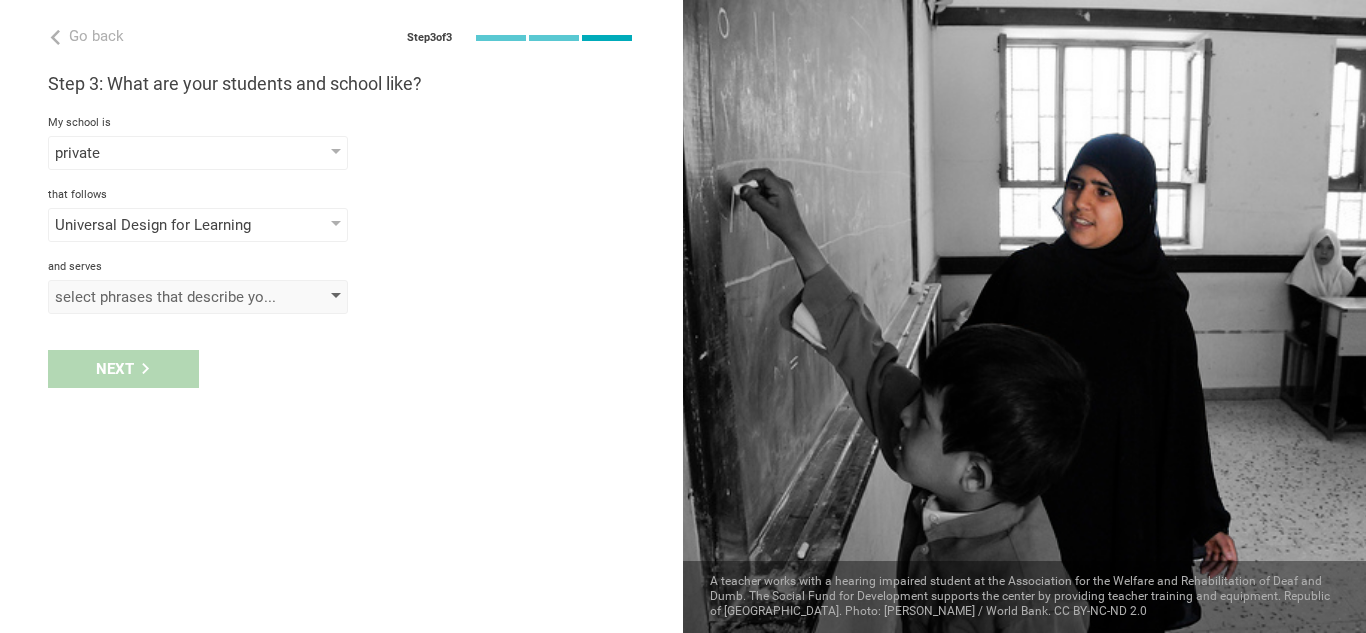 click on "select phrases that describe your student population" at bounding box center (169, 297) 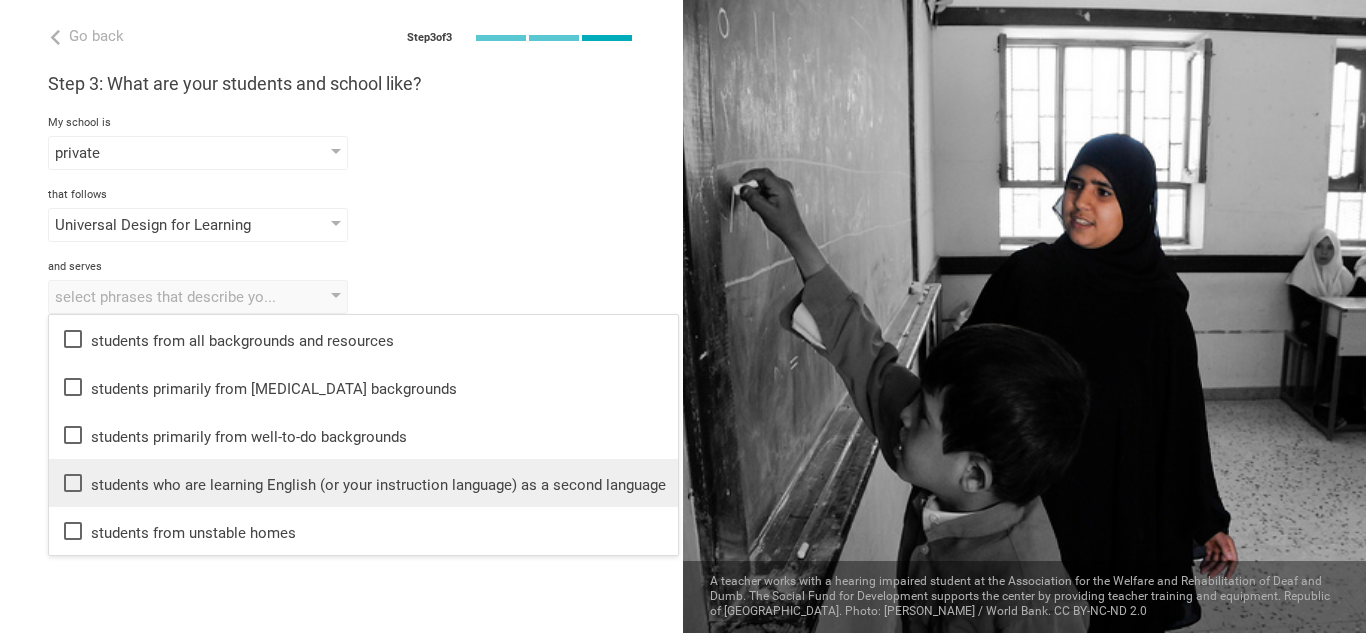 click on "students who are learning English (or your instruction language) as a second language" at bounding box center [363, 483] 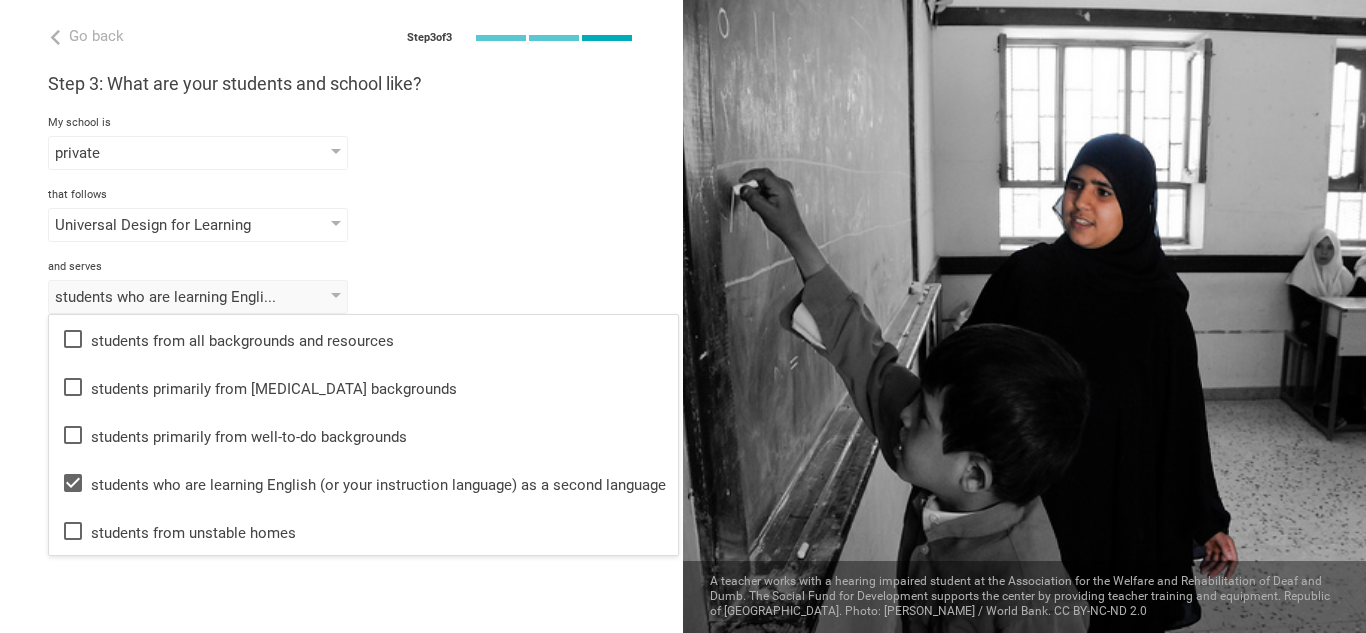 click on "Go back Step  3  of  3 Welcome, [PERSON_NAME]! You are almost all set. Just answer a few simple questions to help us get to know you better and personalize your experience. Step 1: How would you describe yourself? I am a... Teacher Teacher Professor / Lecturer Instructional Coach Vice Principal or Principal Curriculum writer / Instructional designer School / district Administrator EdTech maker / enthusiast at the [GEOGRAPHIC_DATA] program institute company organization sto. [PERSON_NAME] in [GEOGRAPHIC_DATA], [GEOGRAPHIC_DATA] Step 2: What do you teach? I teach Other Mathematics English (Language Arts) Science Social Studies Other Physical Education Humanities & Arts Languages Sciences Physical Education Technology Life & career skills Other technical skills to the students of Grade Grade Class Year Level Standard 6 1 2 3 4 5 6 7 8 9 10 11 12 13 When describing my students, I would say that there are students of various level of skill, they are mostly low-achievers there are students of various level of skill" at bounding box center [341, 316] 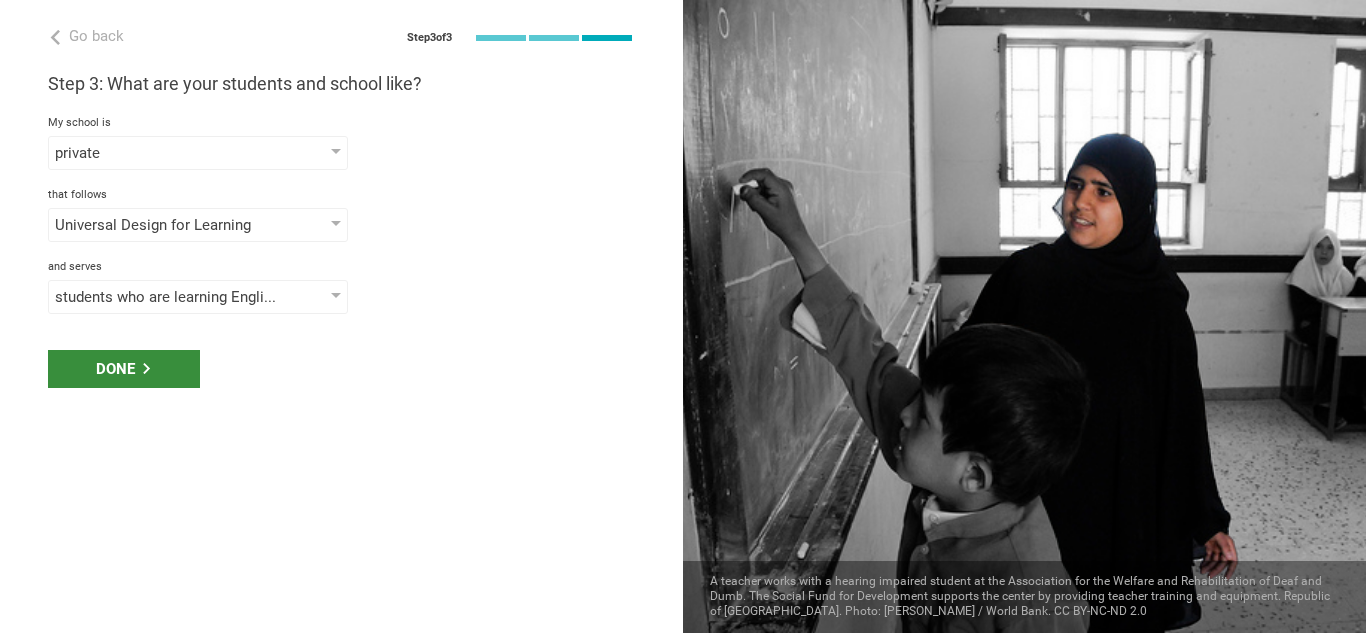 click on "Done" at bounding box center [124, 369] 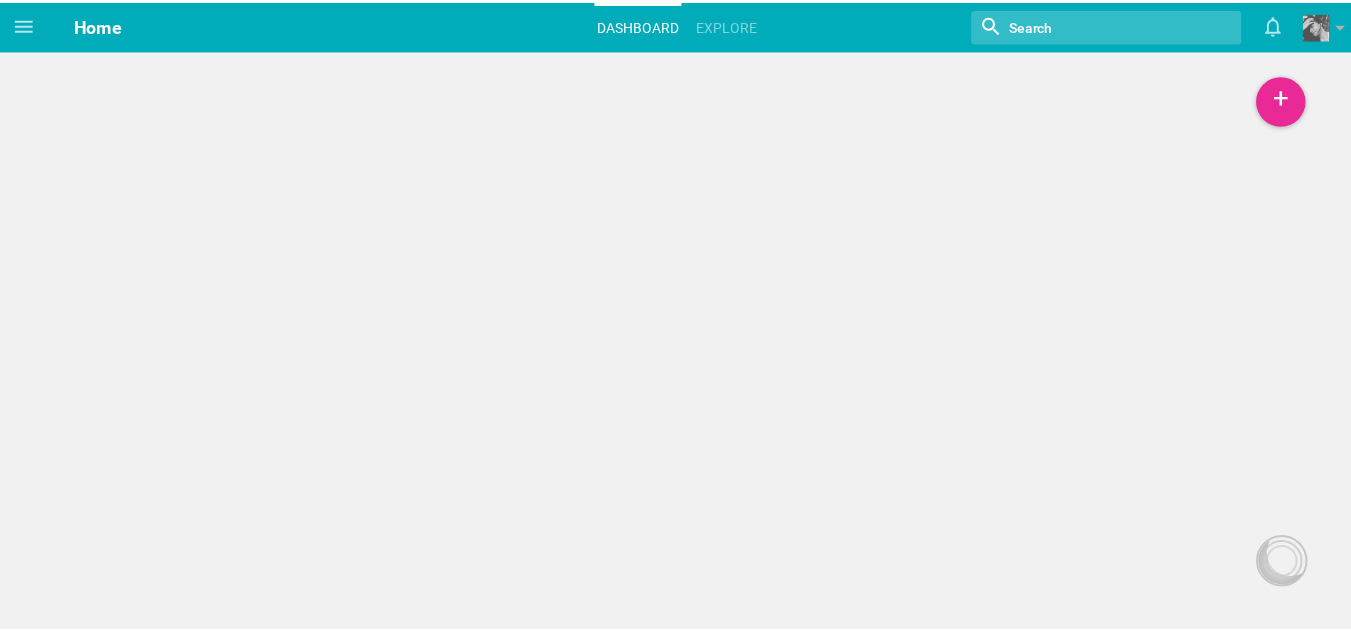 scroll, scrollTop: 0, scrollLeft: 0, axis: both 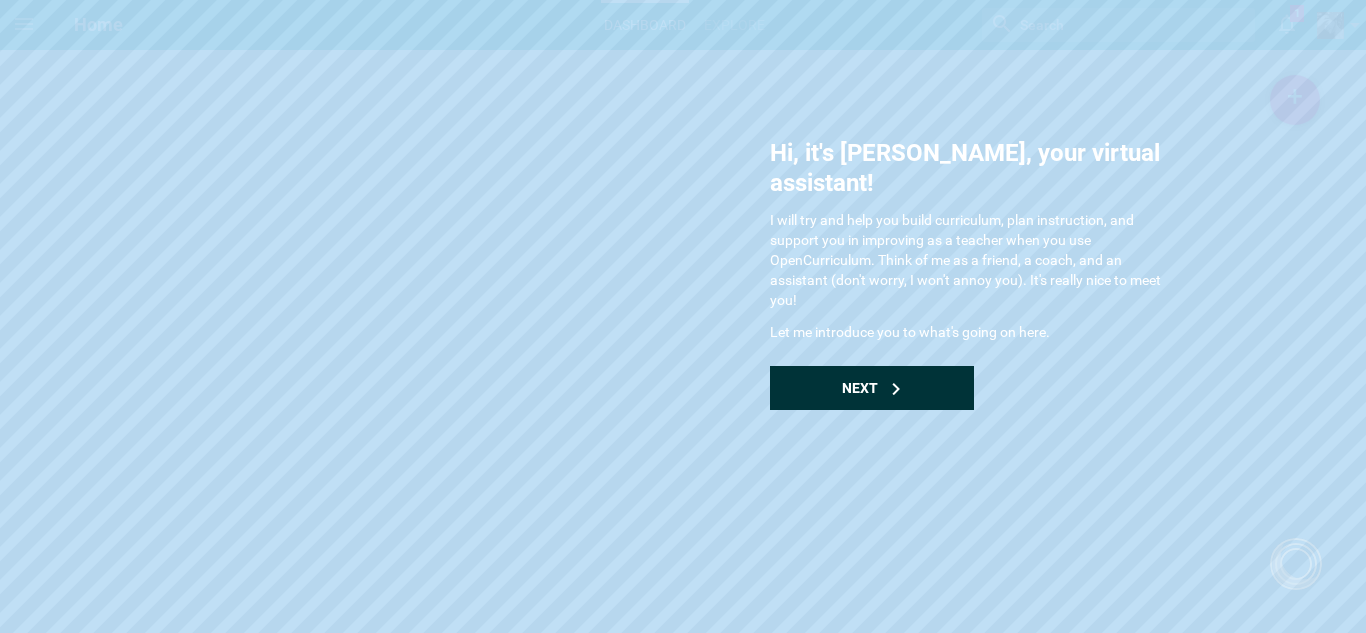 click on "Next" at bounding box center (872, 388) 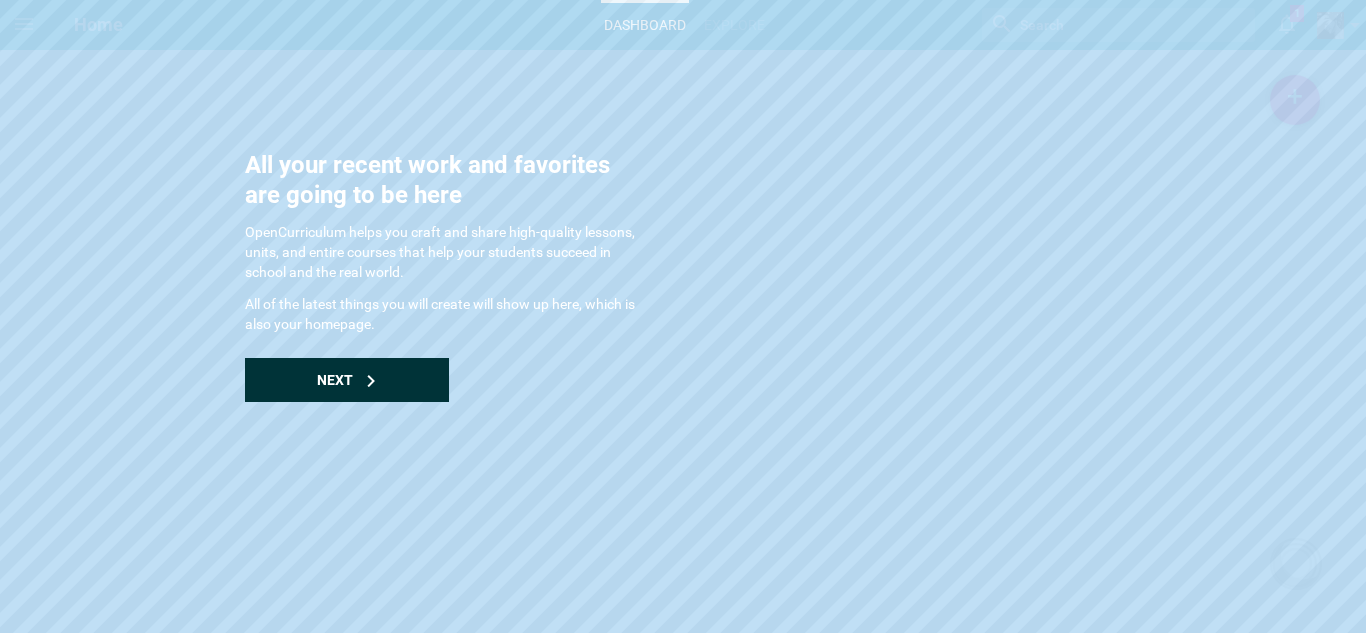 click on "Next" at bounding box center [347, 380] 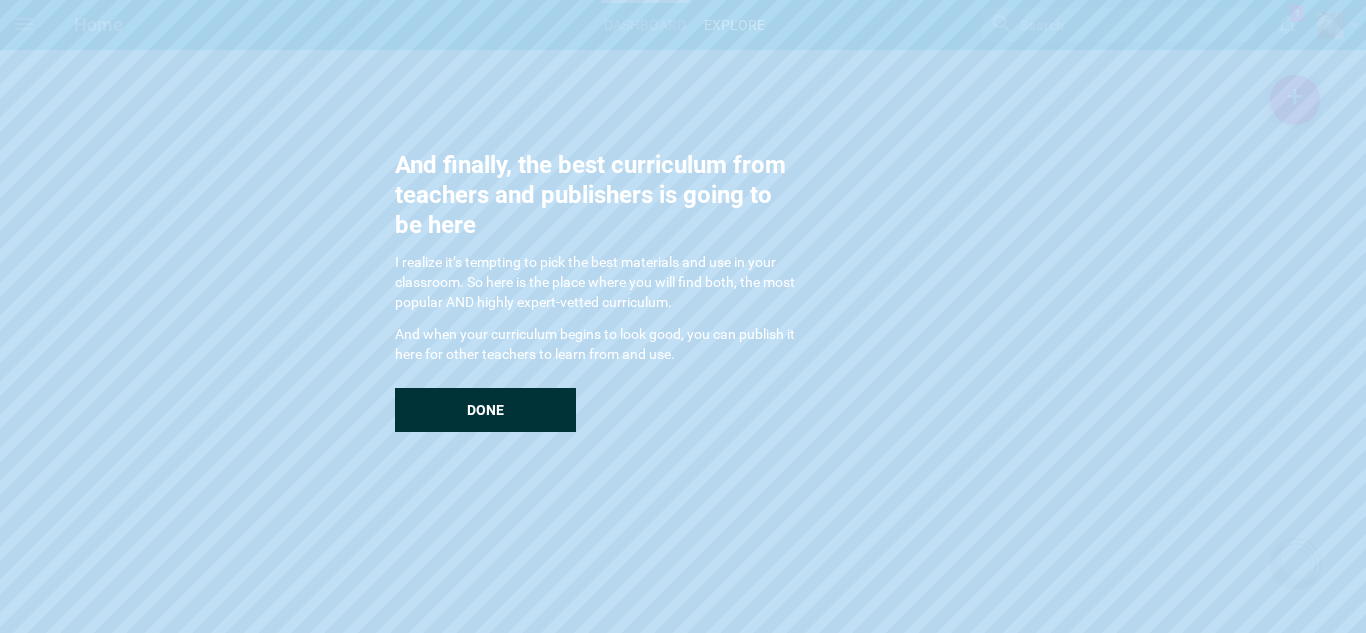 click on "Done" at bounding box center [485, 410] 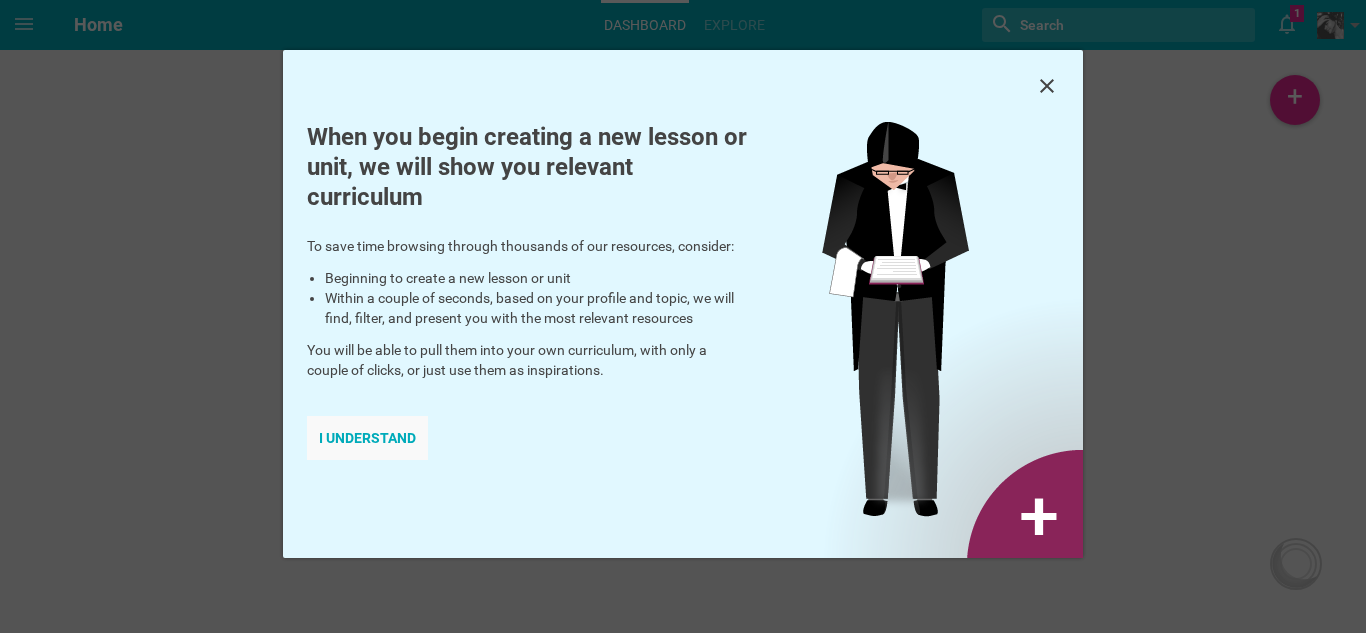 click on "I understand" at bounding box center [367, 438] 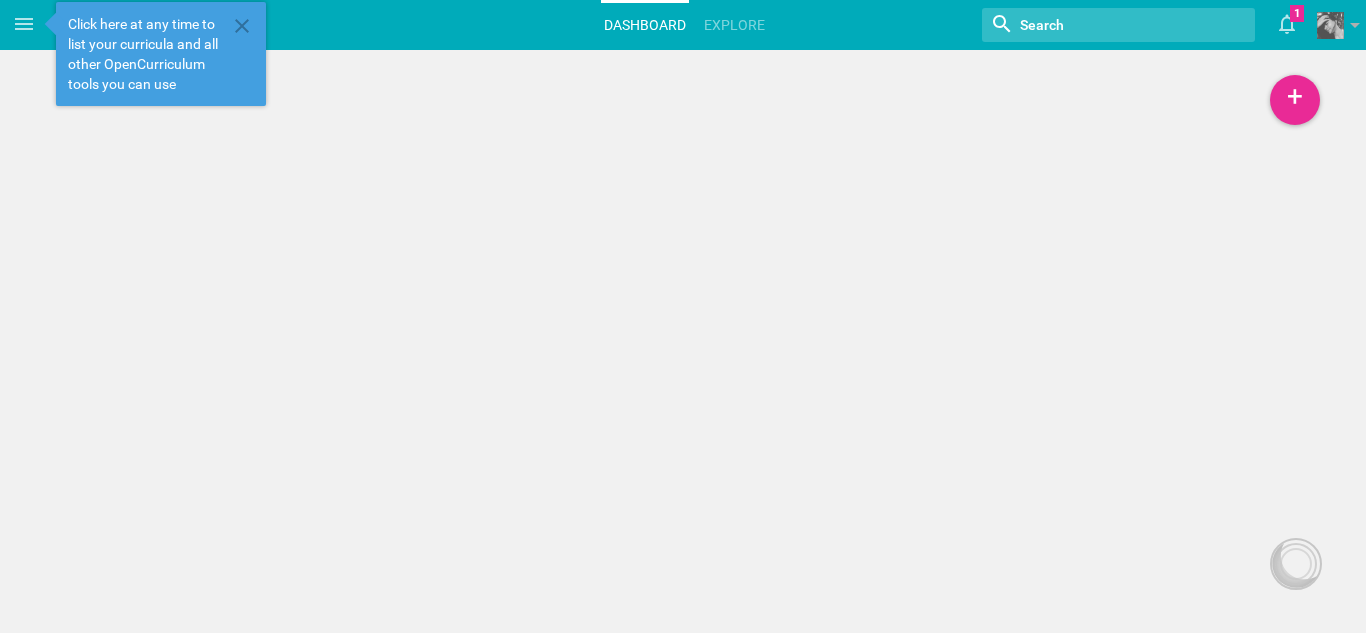 click on "Click here at any time to list your curricula and all other OpenCurriculum tools you can use" at bounding box center [147, 54] 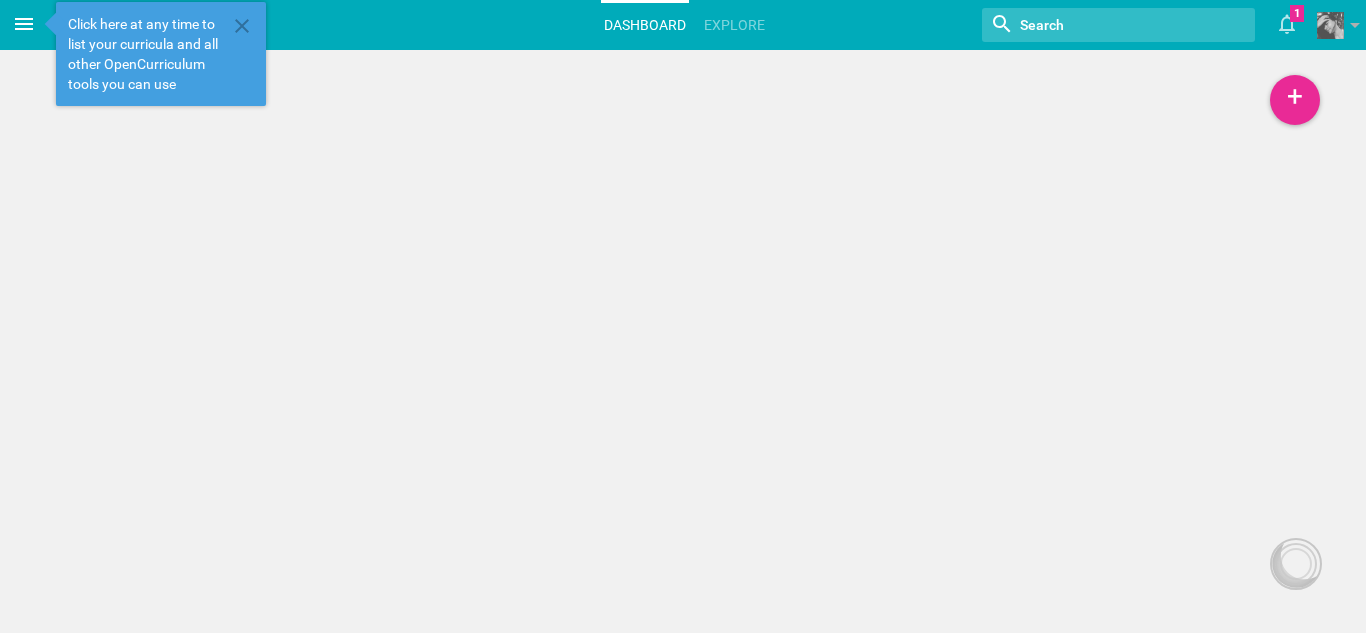 click 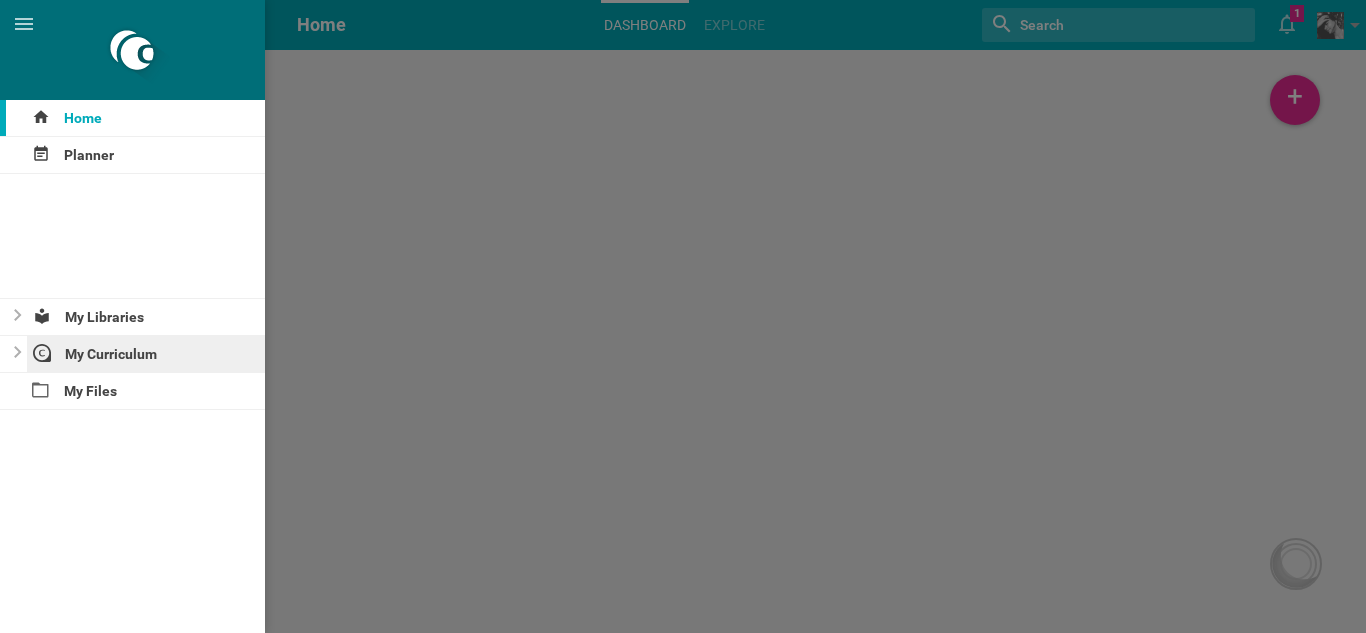 click on "My Curriculum" at bounding box center [146, 354] 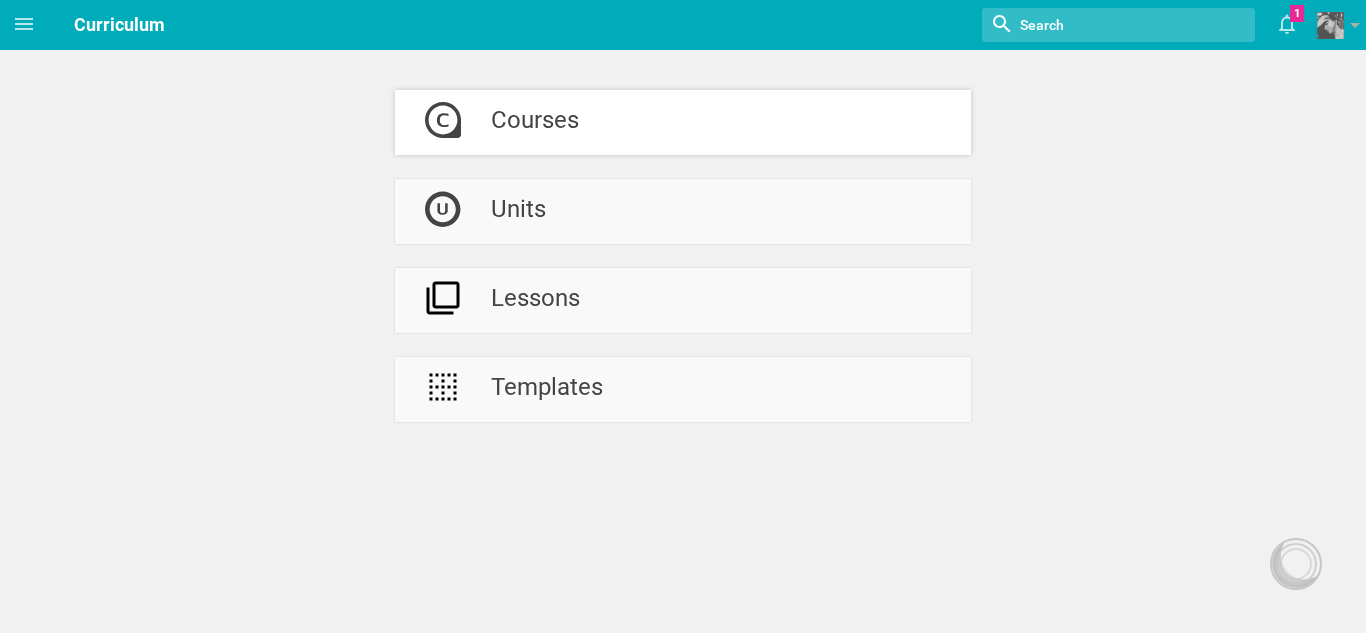 click on "Courses" at bounding box center (683, 122) 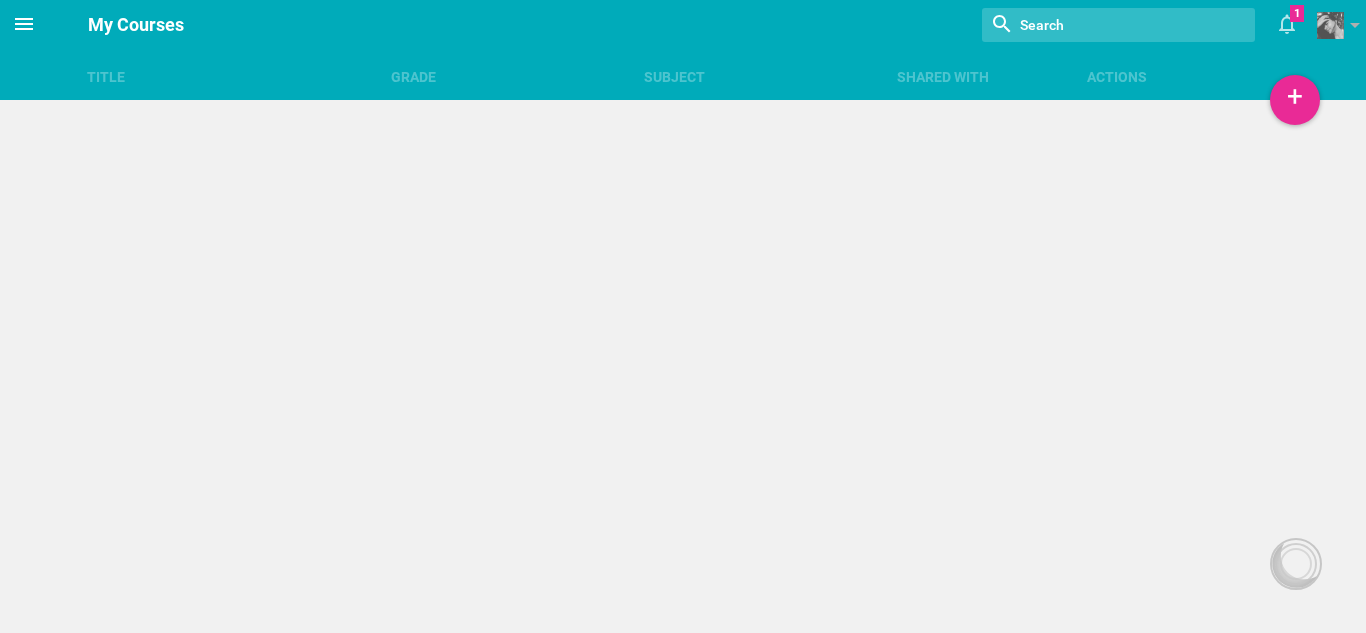 click 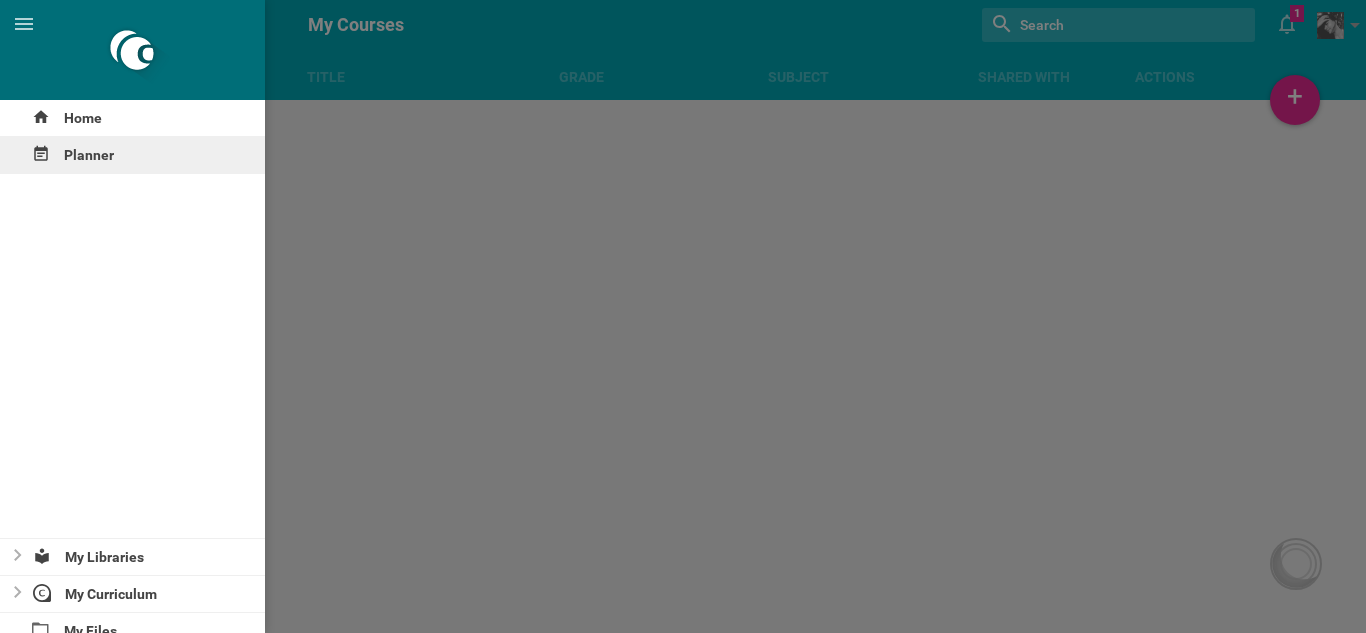 click on "Planner" at bounding box center [132, 155] 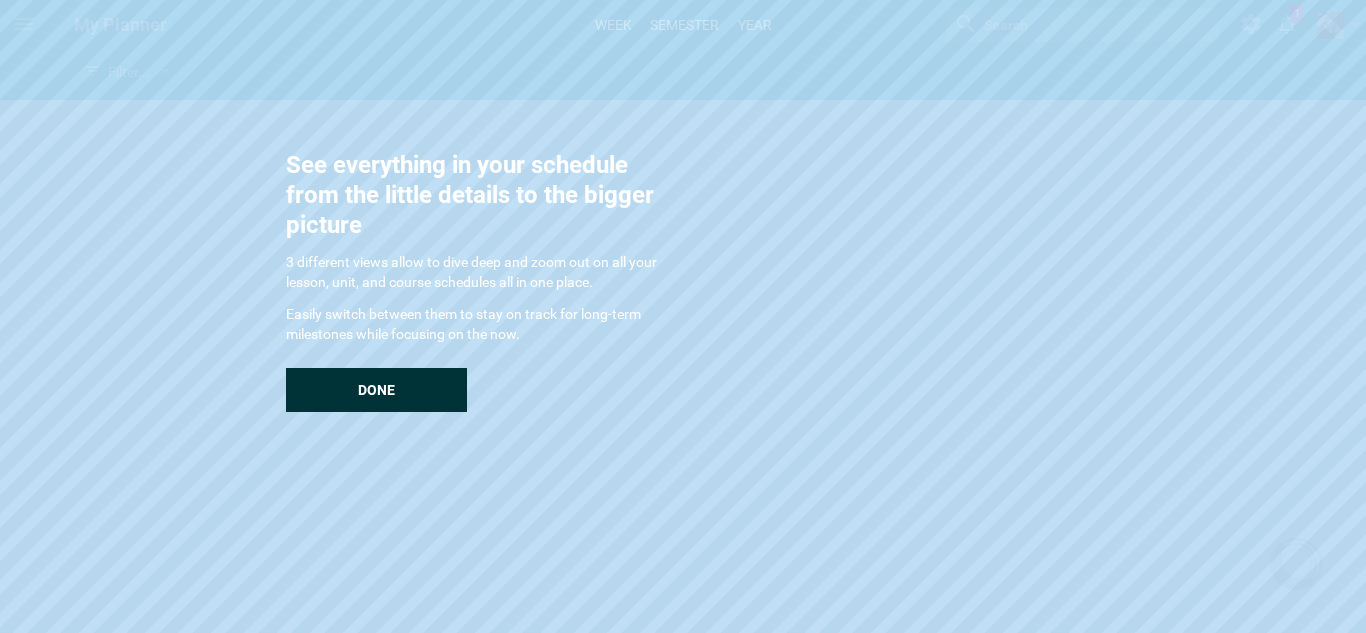 click on "Done" at bounding box center [376, 390] 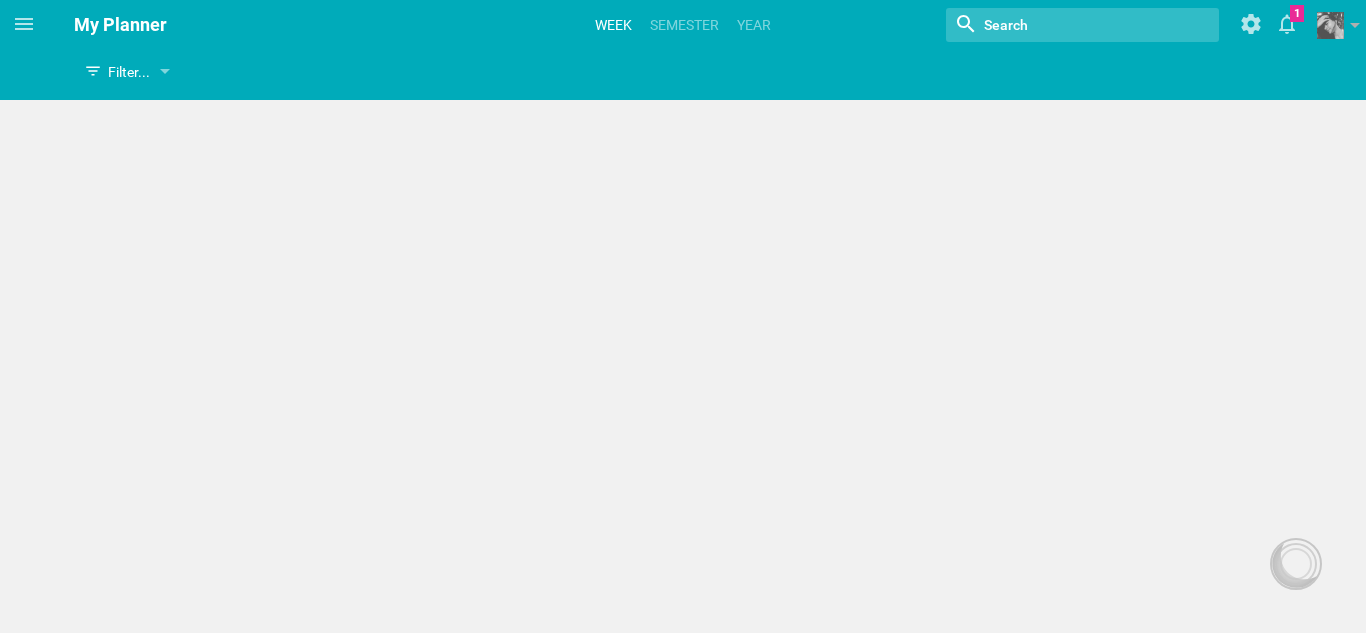 click on "Week" at bounding box center [613, 25] 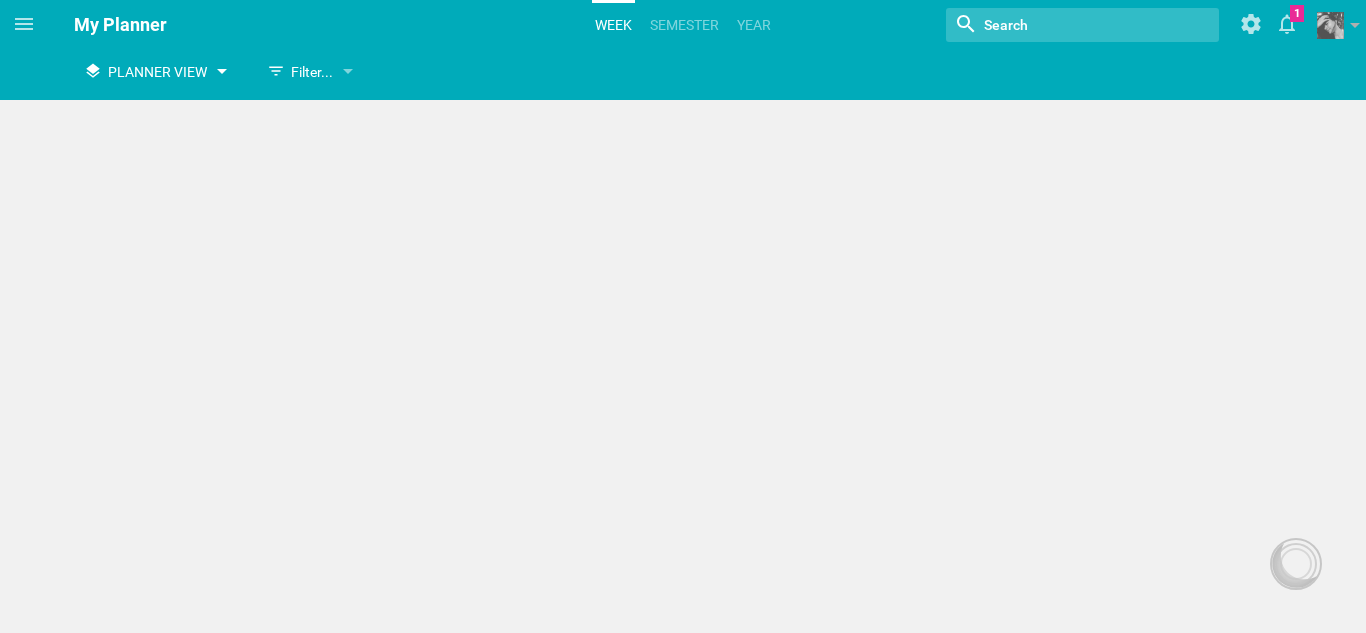 click on "Planner View" at bounding box center (153, 72) 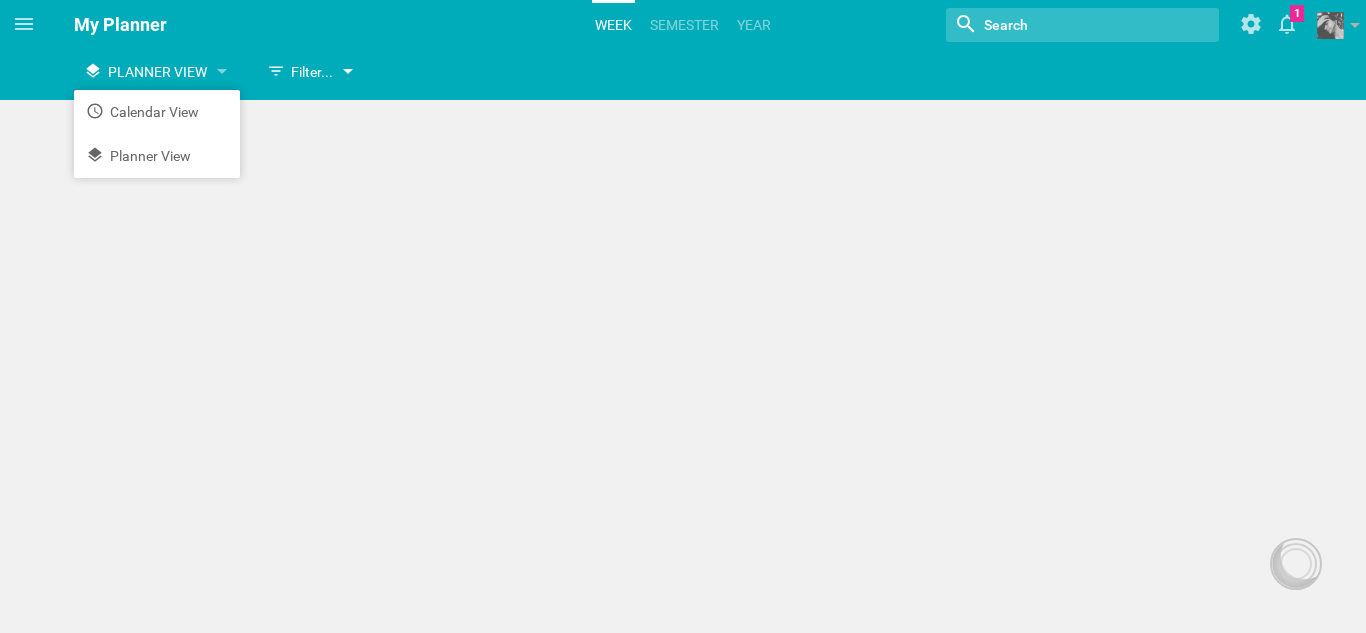 click on "Filter..." at bounding box center [300, 72] 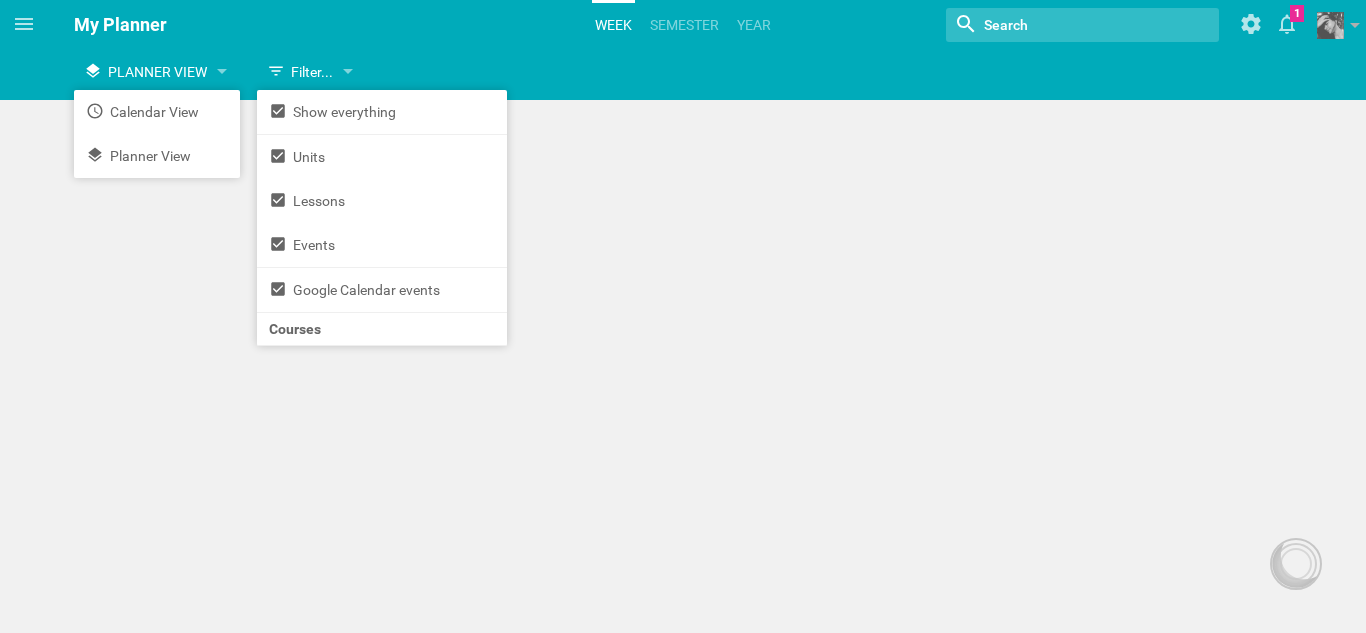 click on "thhfgh  Planner View Calendar View Planner View Filter... Show everything Units Lessons Events Google Calendar events Courses Home Planner My Libraries My Curriculum My Files My Planner Week Semester Year Nothing found with term "" Show weekends Show / hide lesson & unit sections   1 Moe is now following you View my profile Groups Create a school or team site My preferences Logout Maya Chat Activities and strategies How to... undefined Cancel OK Add a link within your Google Drive? Do you want us to add a link to this plan in your Google Drive? If you click "OK", we will ask you for permission to create such links inside your Google Drive to the curriculum you create here, so that you can easily access your curriculum without opening OpenCurriculum. The tool won't be able to see or interfere with anything else in your Drive. That said, if you don't want this feature, you may deny the permission. I am not interested Cancel Notifications Close Create new Close Close Close Close Close Close Add a course Settings" at bounding box center (683, 316) 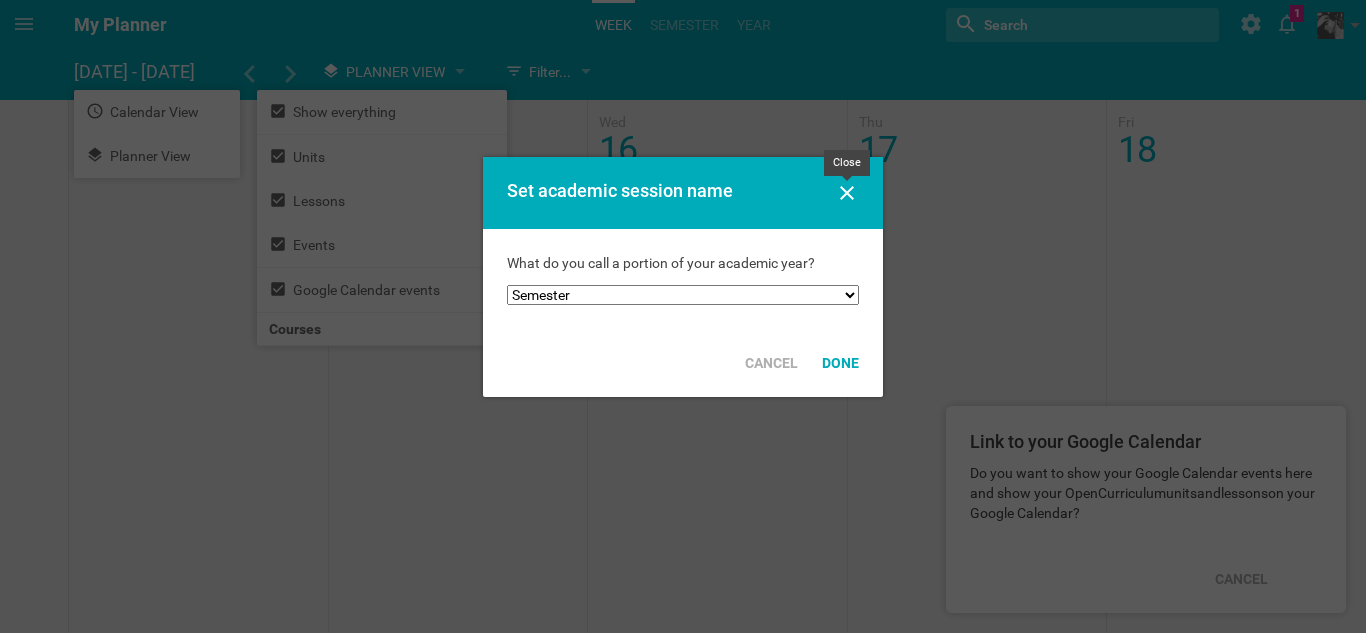 click 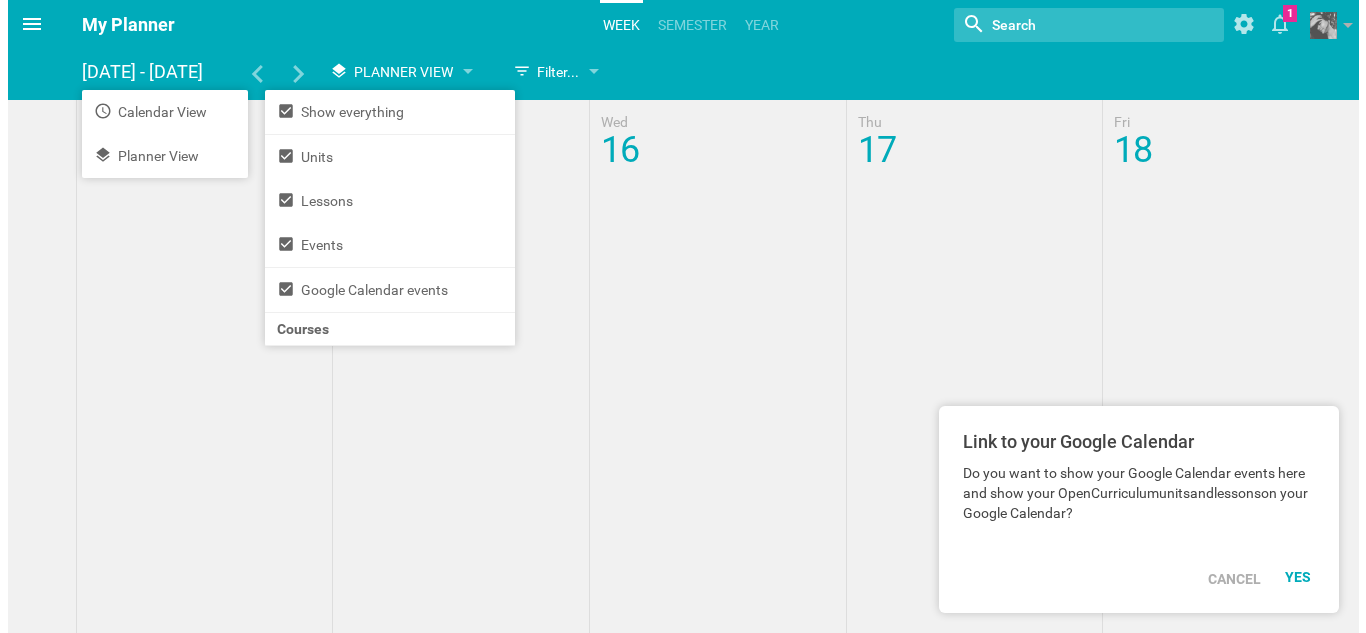 scroll, scrollTop: 0, scrollLeft: 0, axis: both 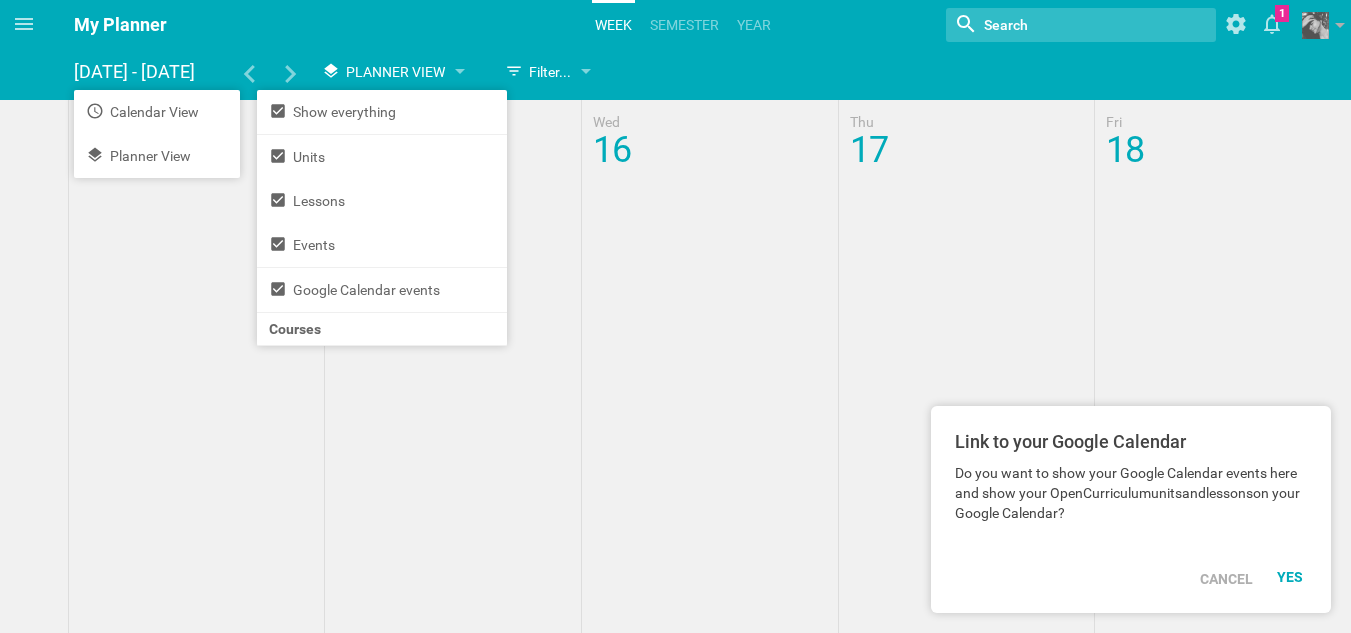 click at bounding box center [675, 600] 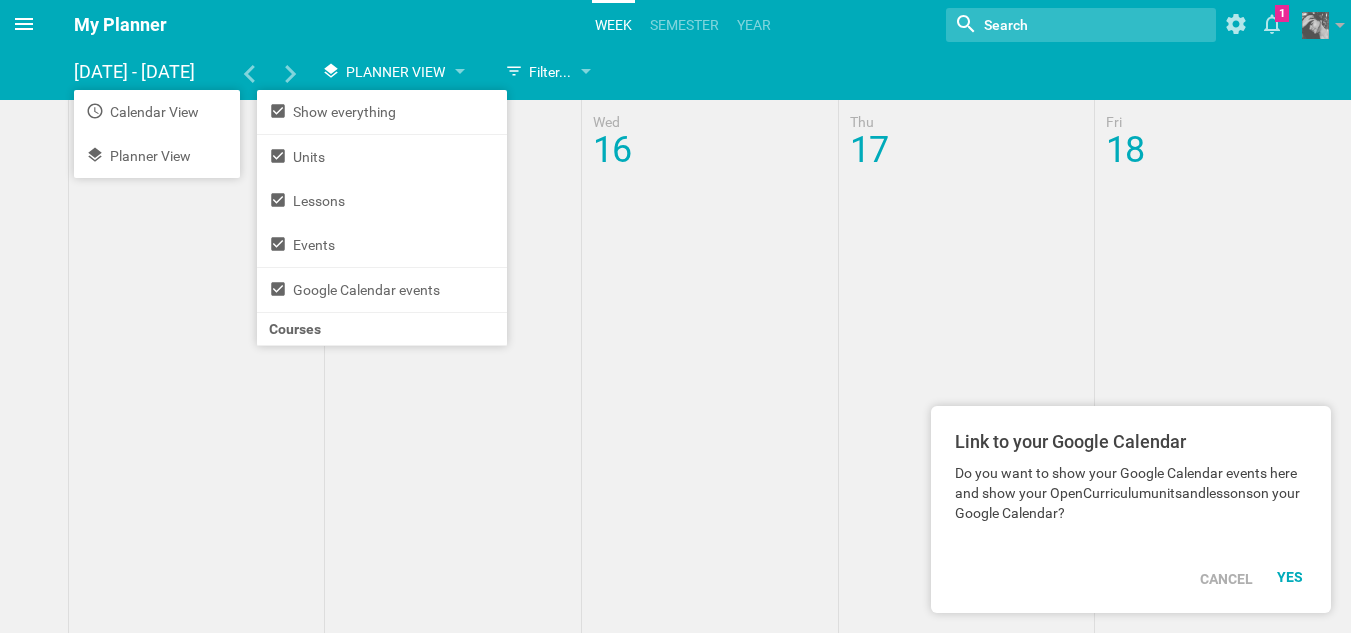click 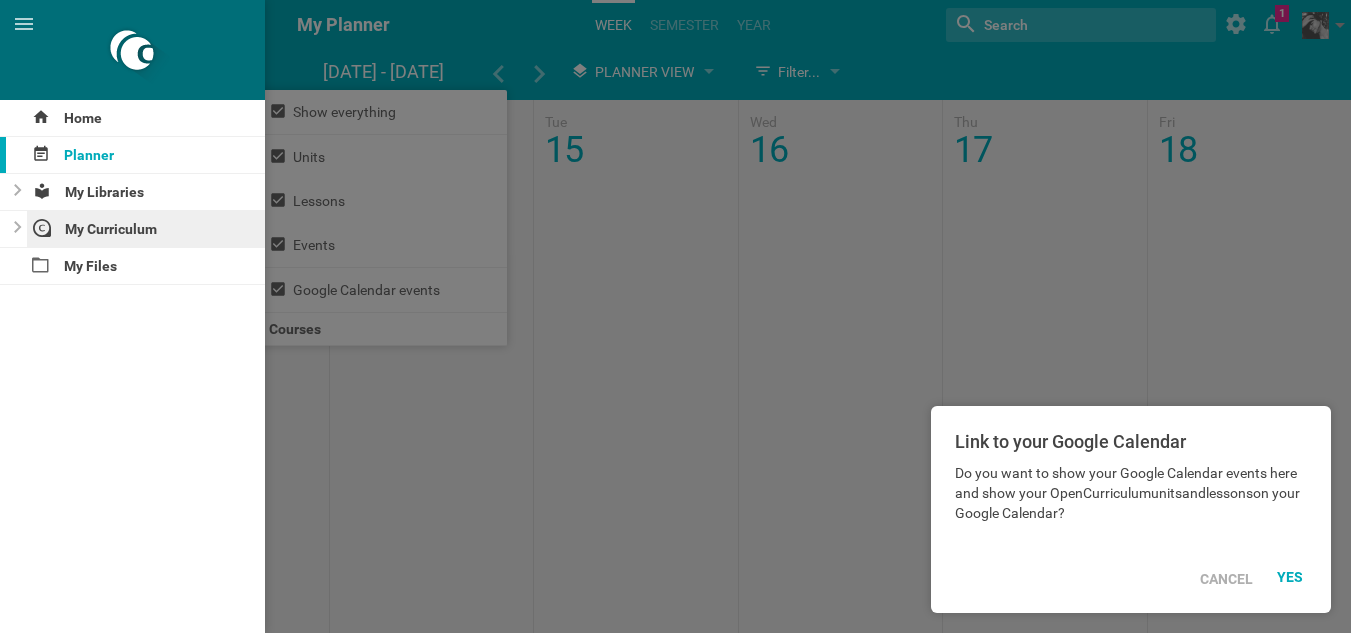 click on "My Curriculum" at bounding box center (146, 229) 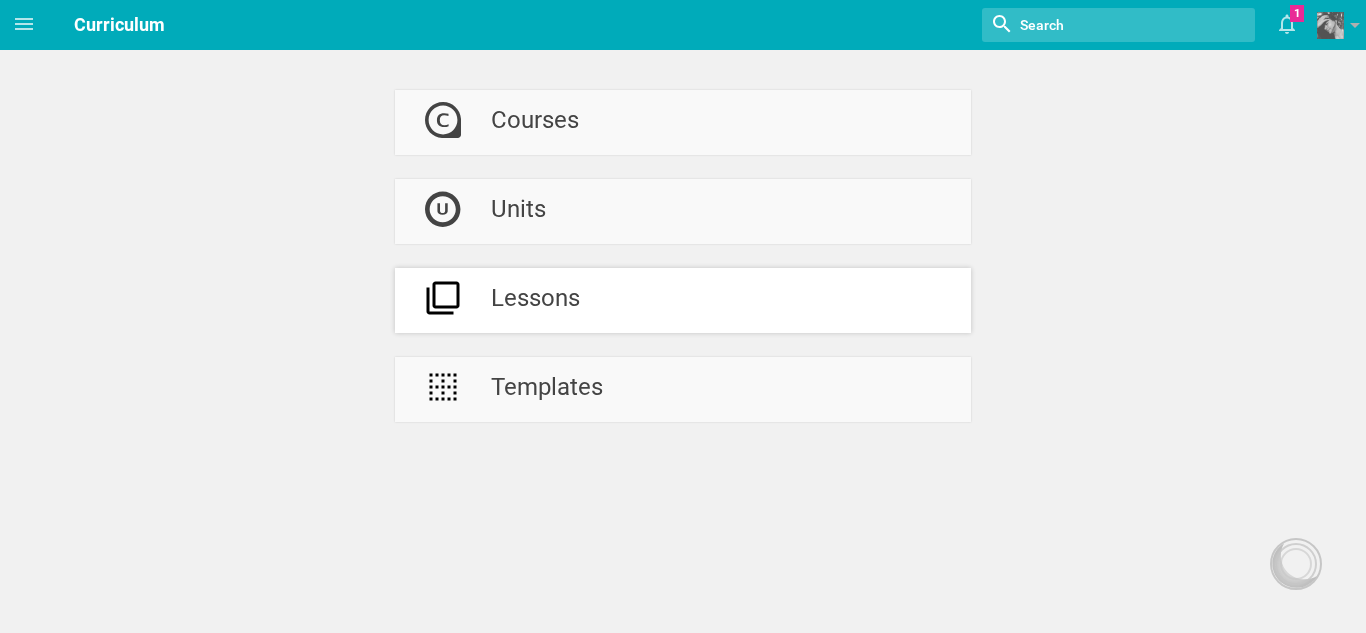 click on "Lessons" at bounding box center (535, 300) 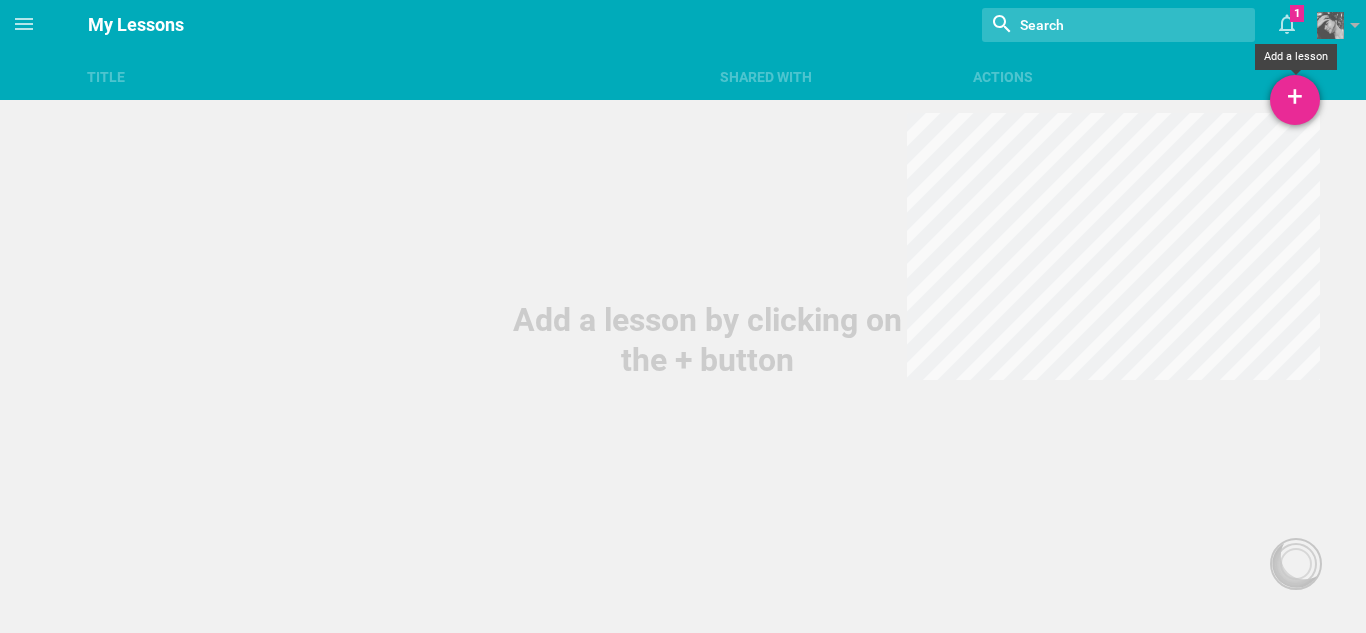 click on "+" at bounding box center [1295, 100] 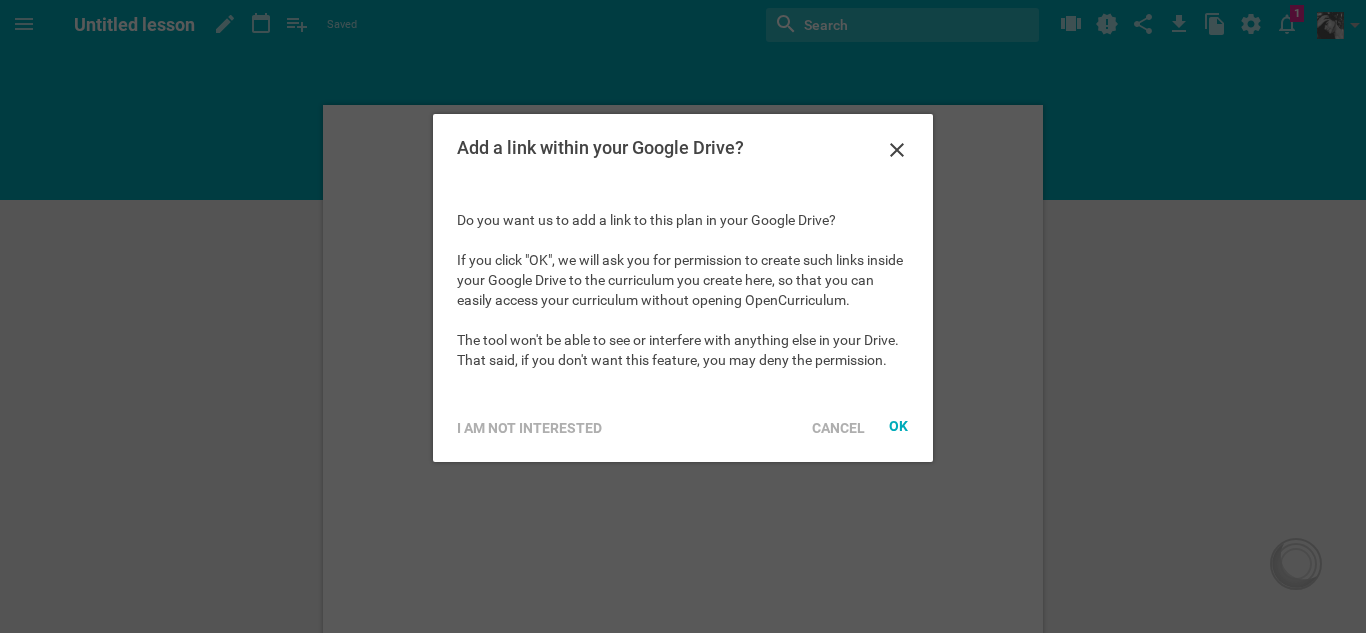 scroll, scrollTop: 0, scrollLeft: 0, axis: both 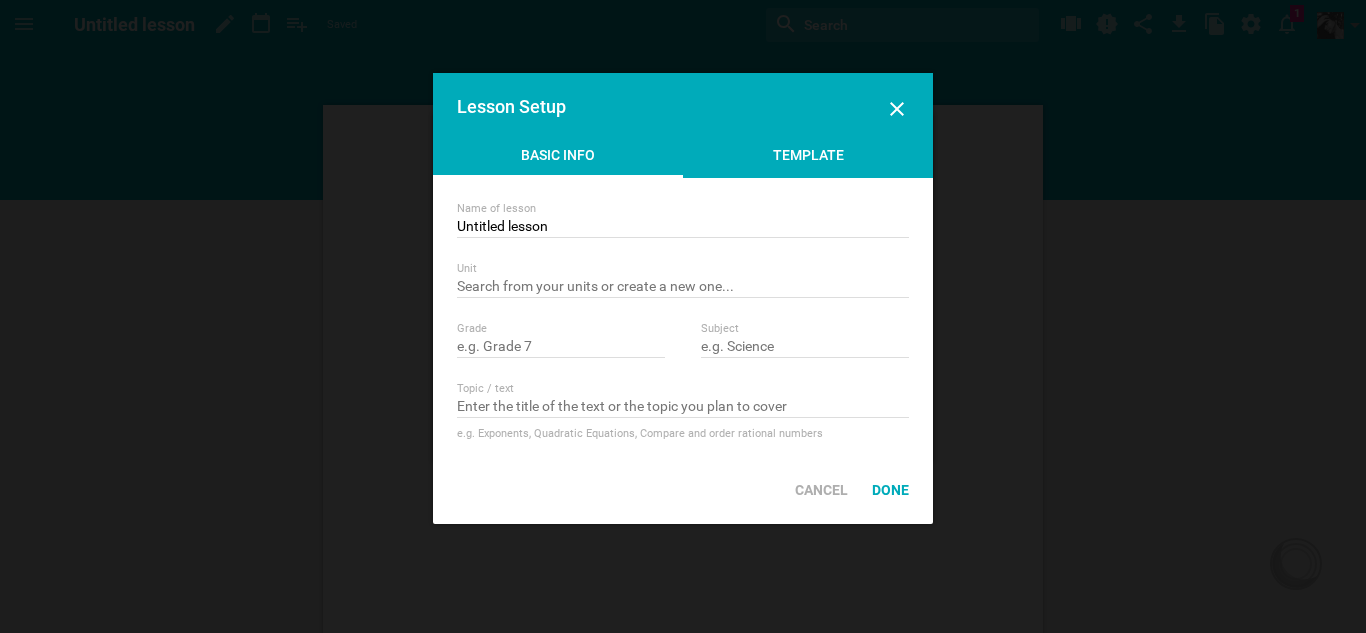 click on "Template" at bounding box center (808, 160) 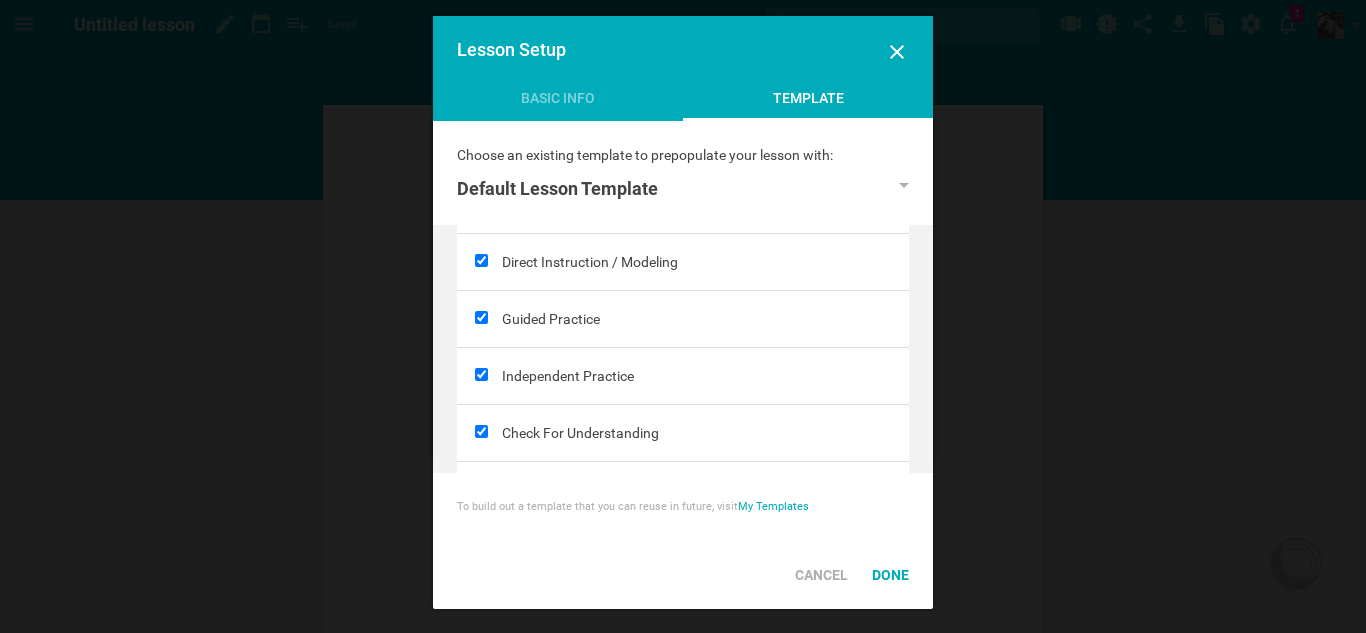 scroll, scrollTop: 370, scrollLeft: 0, axis: vertical 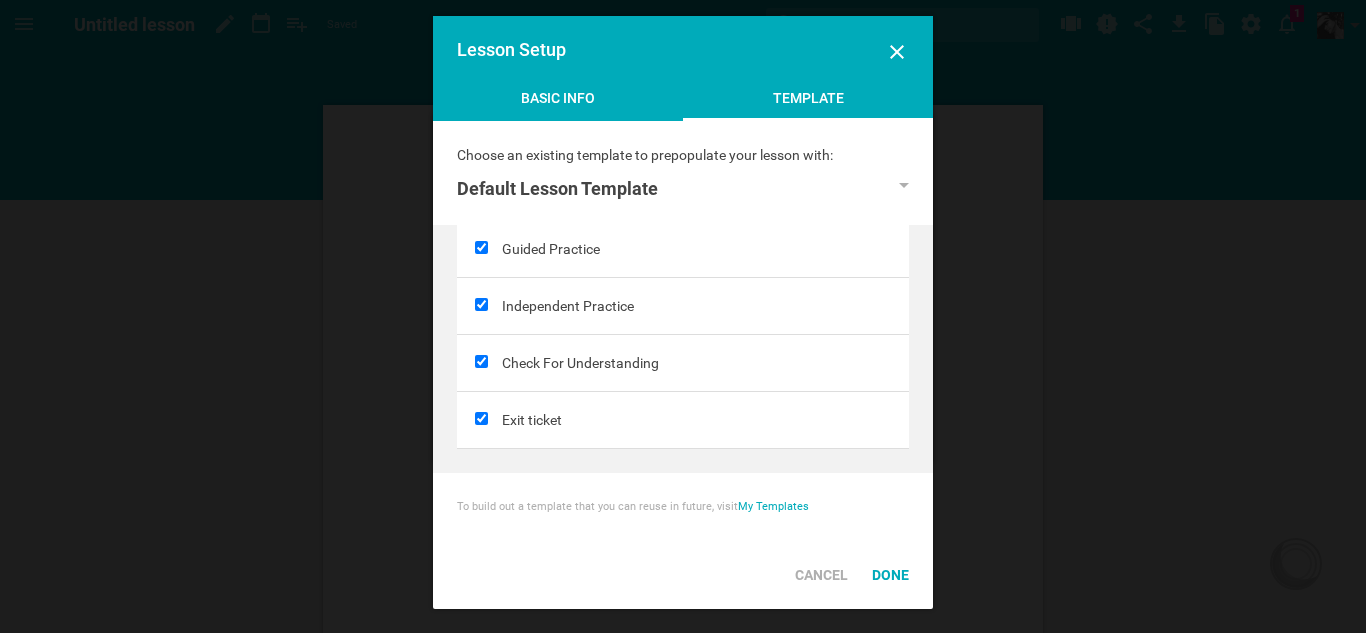 click on "Basic Info" at bounding box center [558, 103] 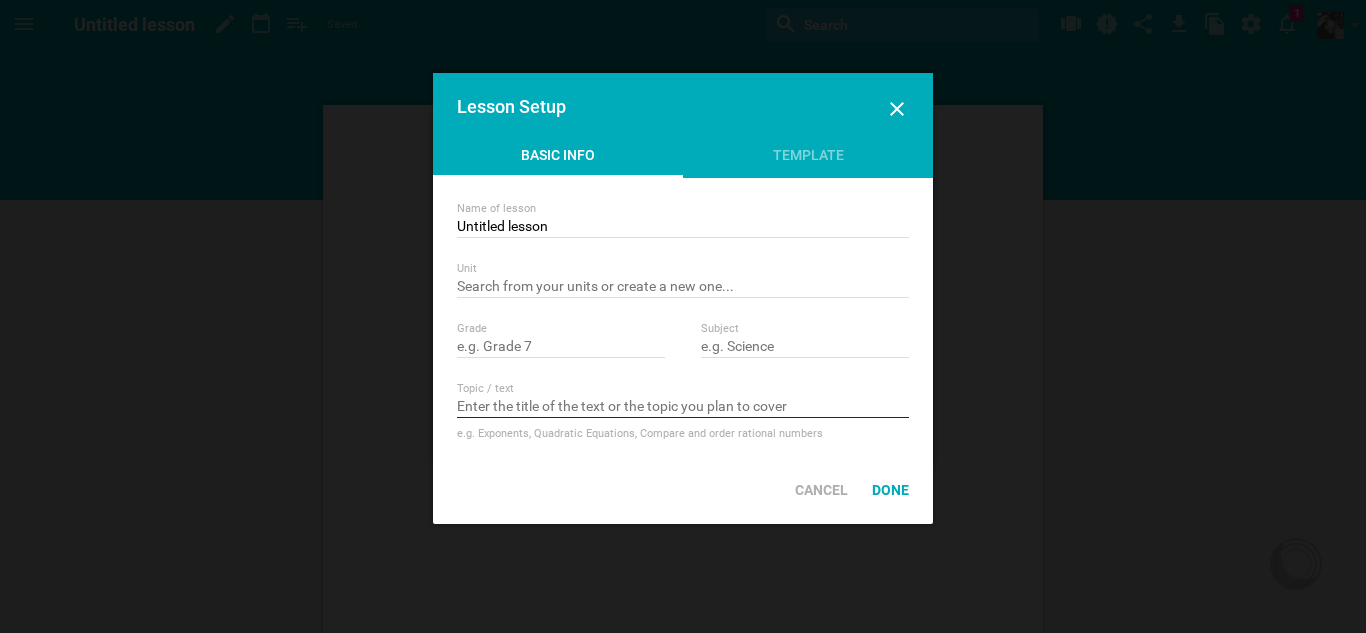 click at bounding box center [683, 408] 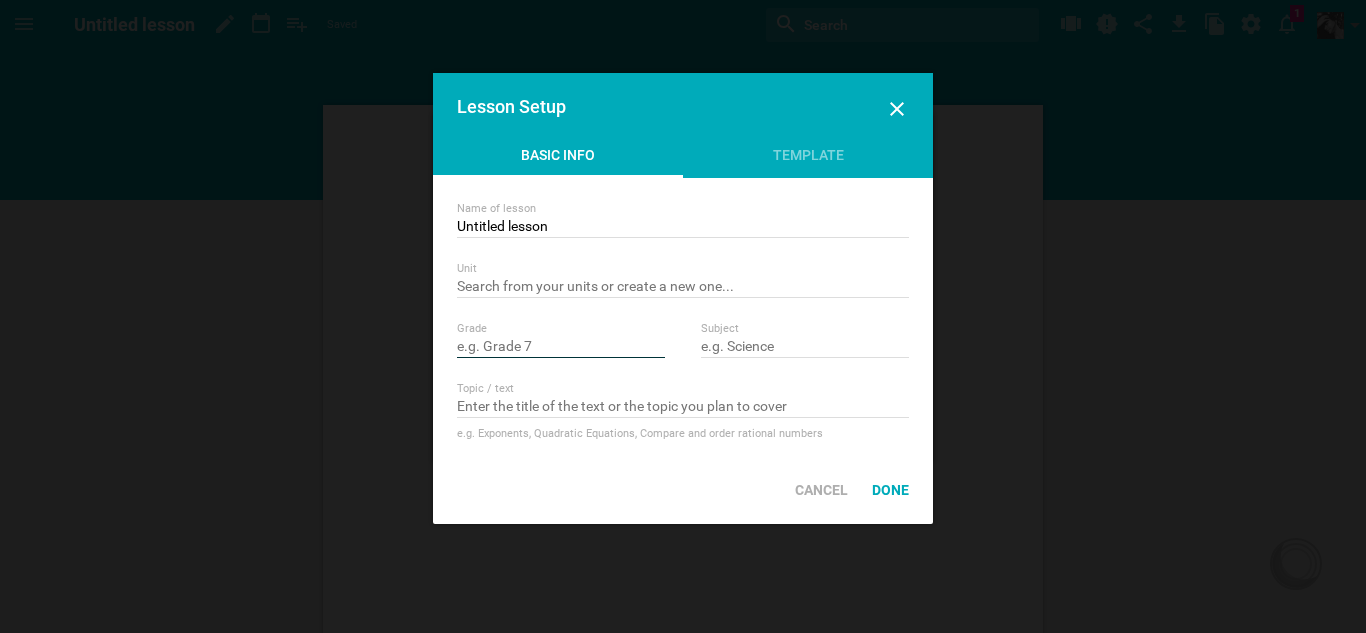 click at bounding box center [561, 348] 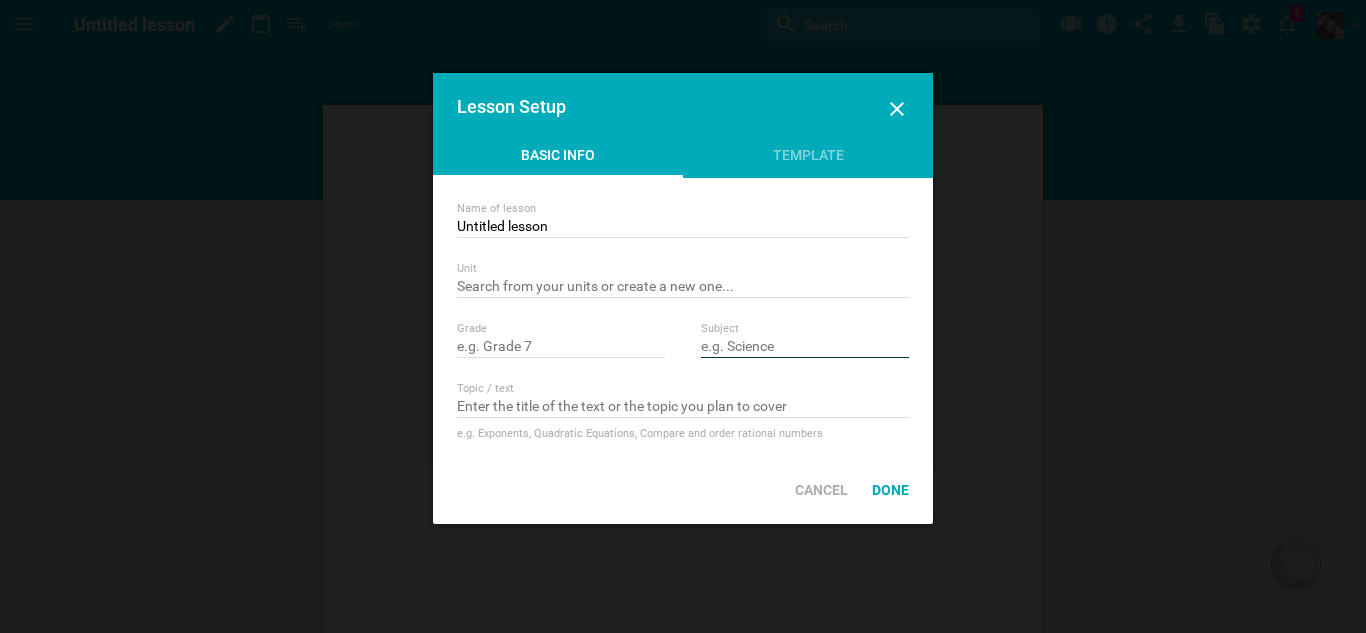 click at bounding box center [805, 348] 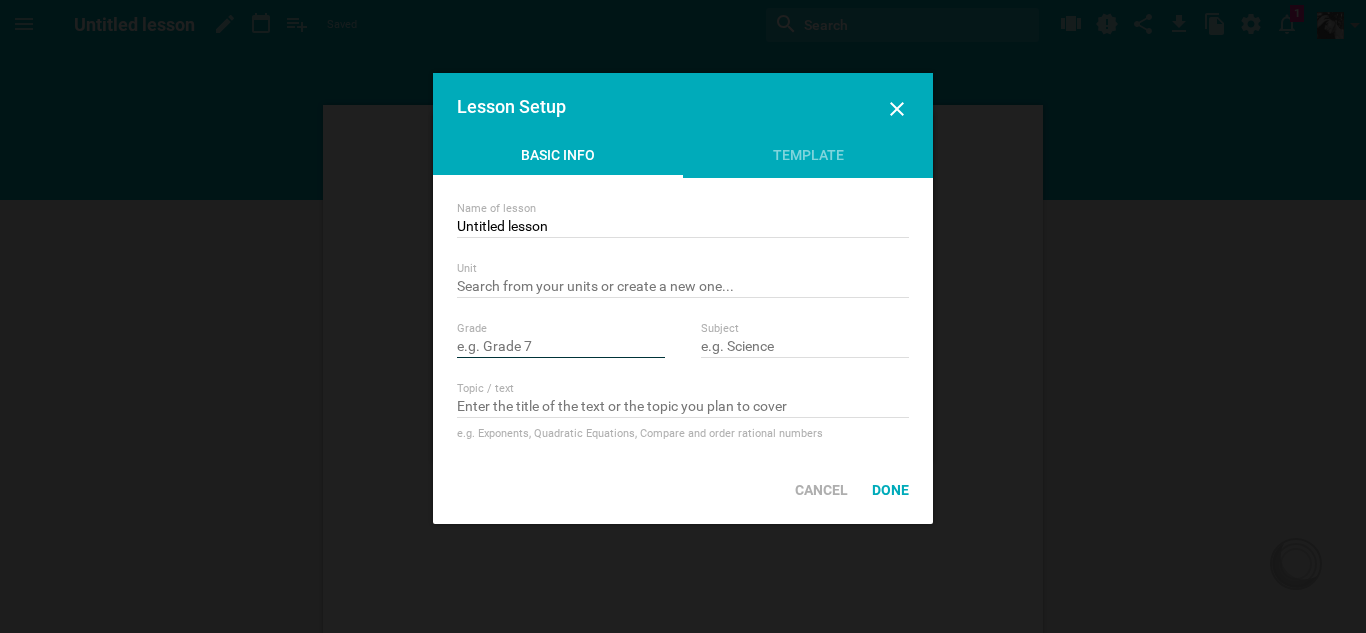 click at bounding box center (561, 348) 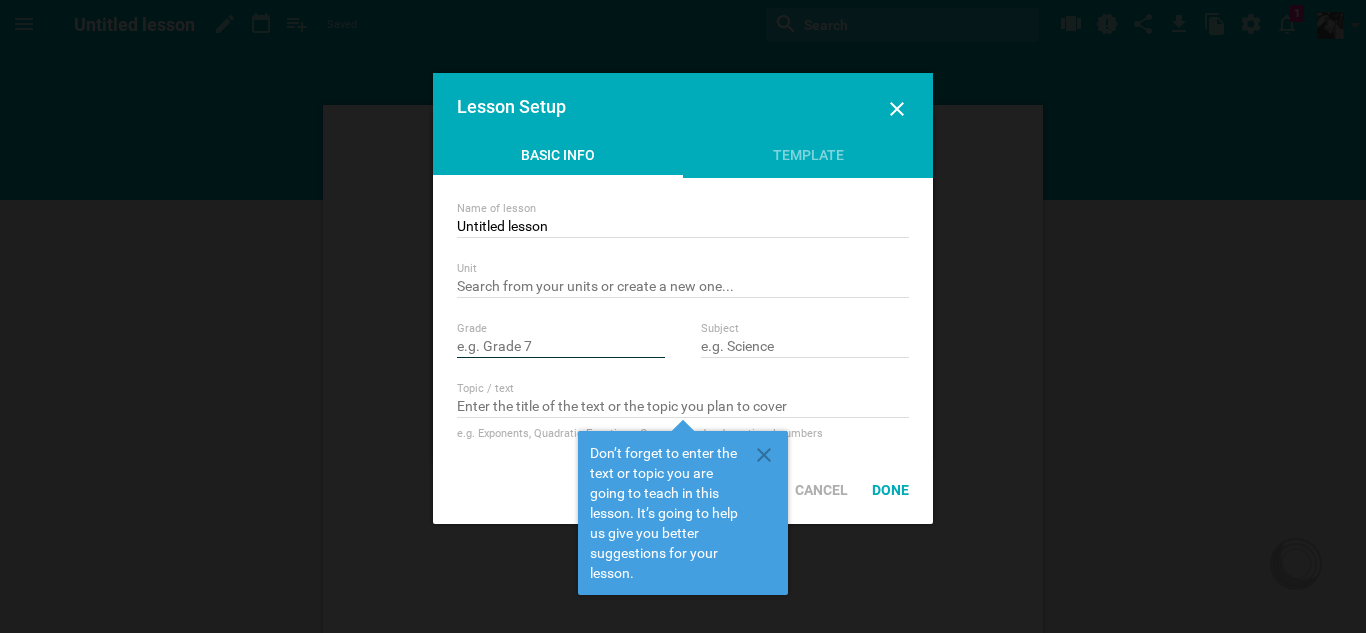 type on "g" 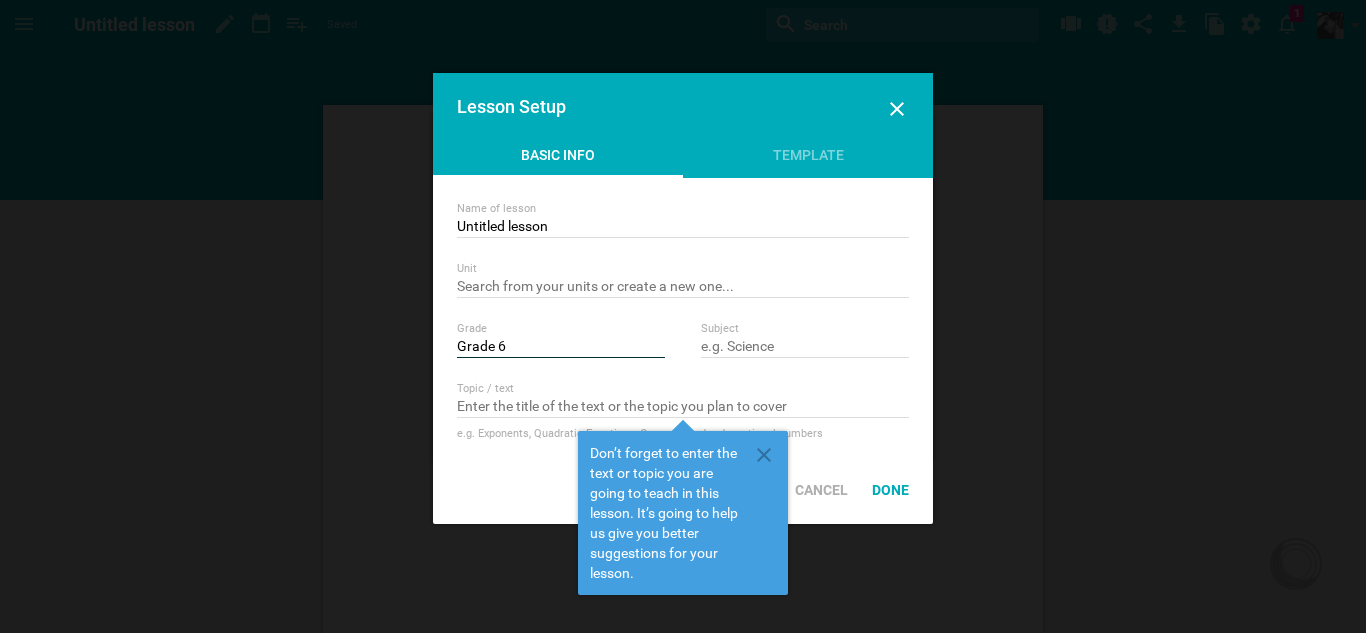 type on "Grade 6" 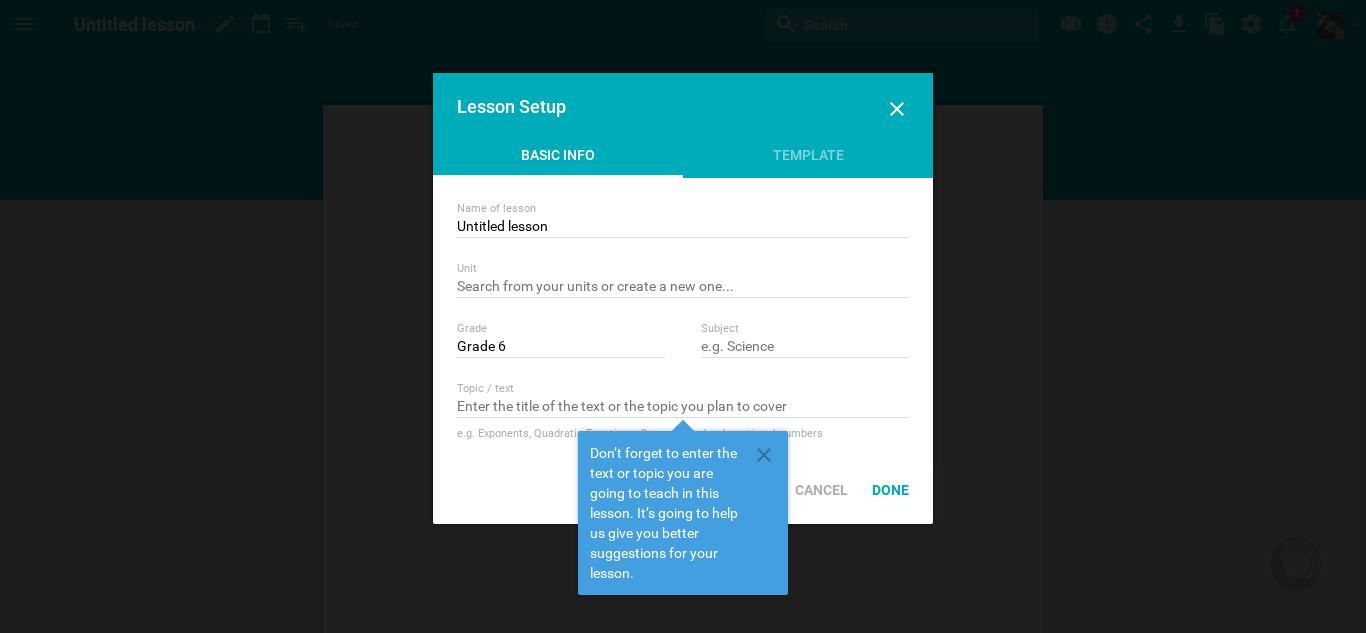 click on "Subject" at bounding box center [805, 329] 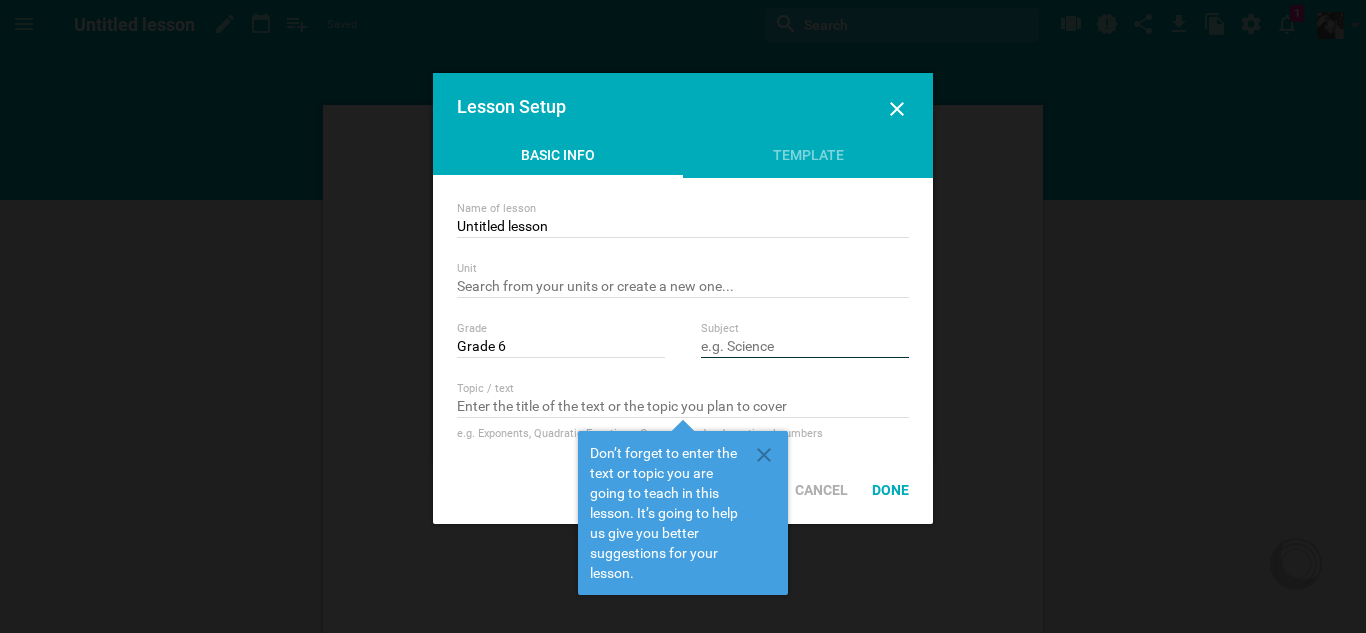 click at bounding box center [805, 348] 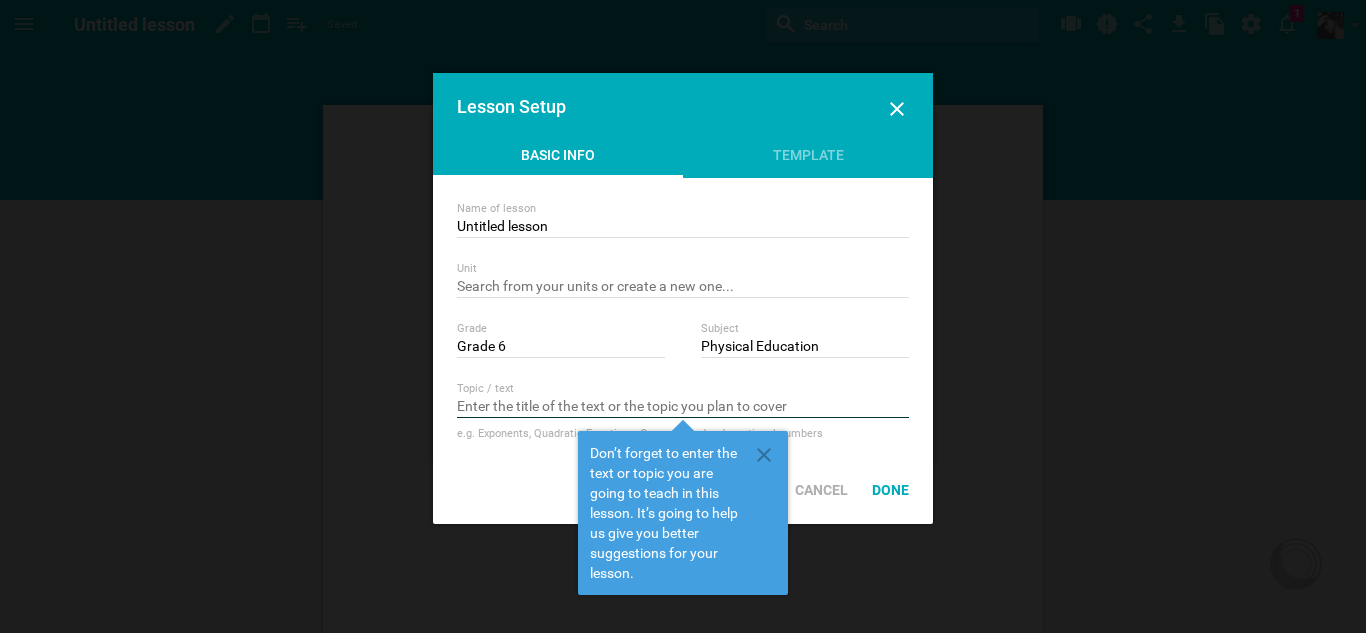 click at bounding box center (683, 408) 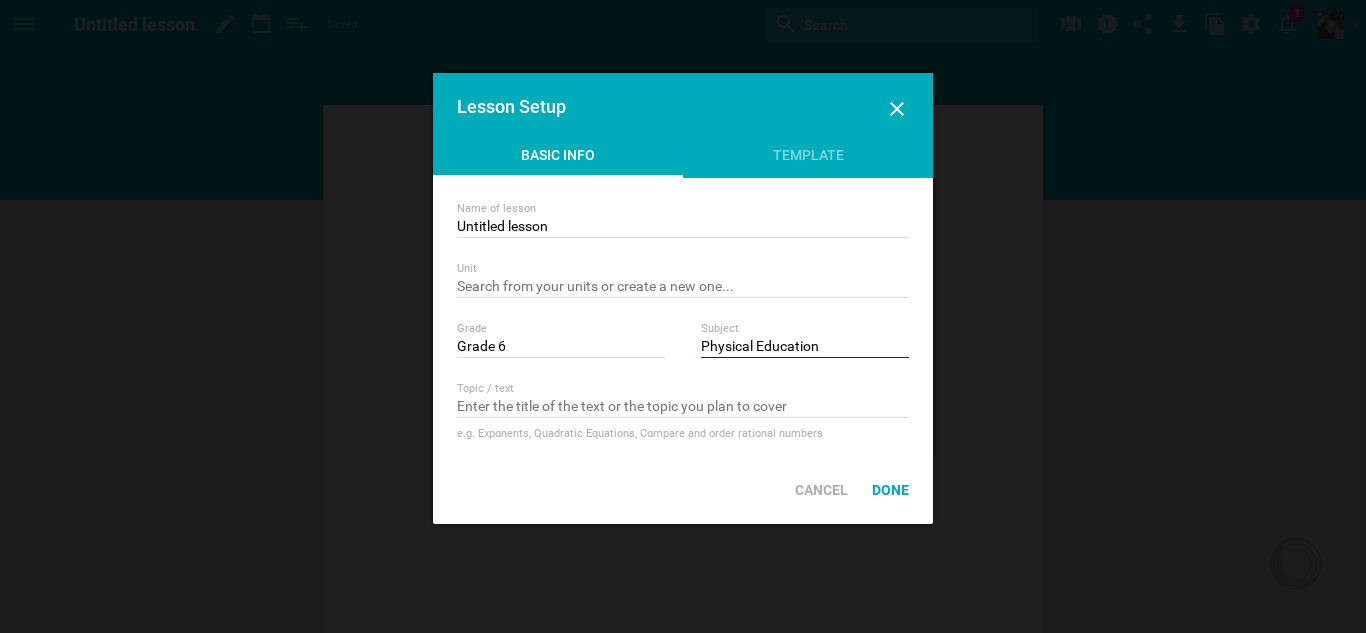 click on "Physical Education" at bounding box center [805, 348] 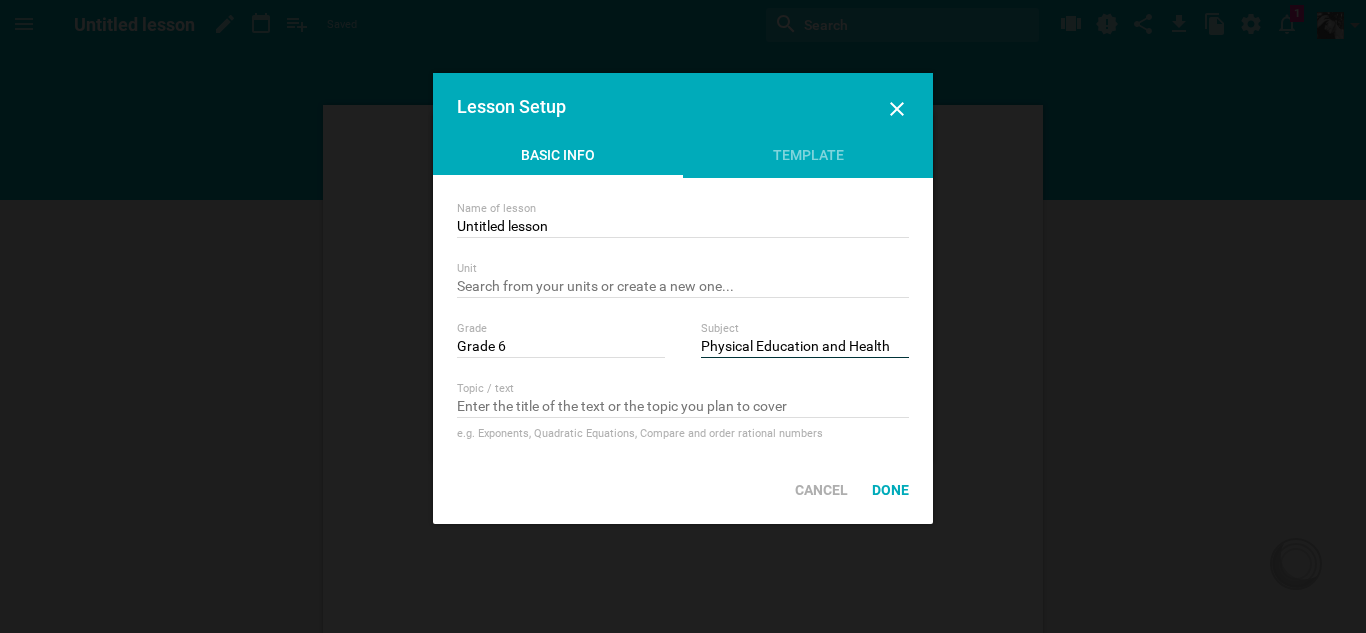 type on "Physical Education and Health" 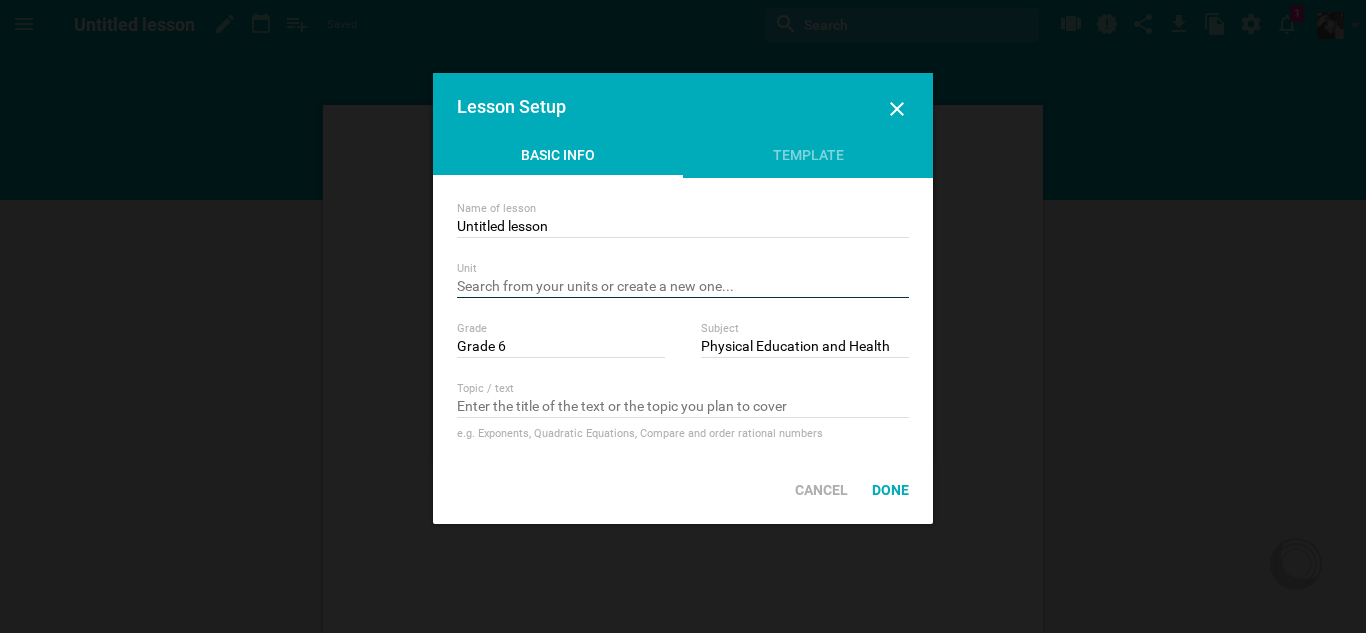 click at bounding box center [683, 288] 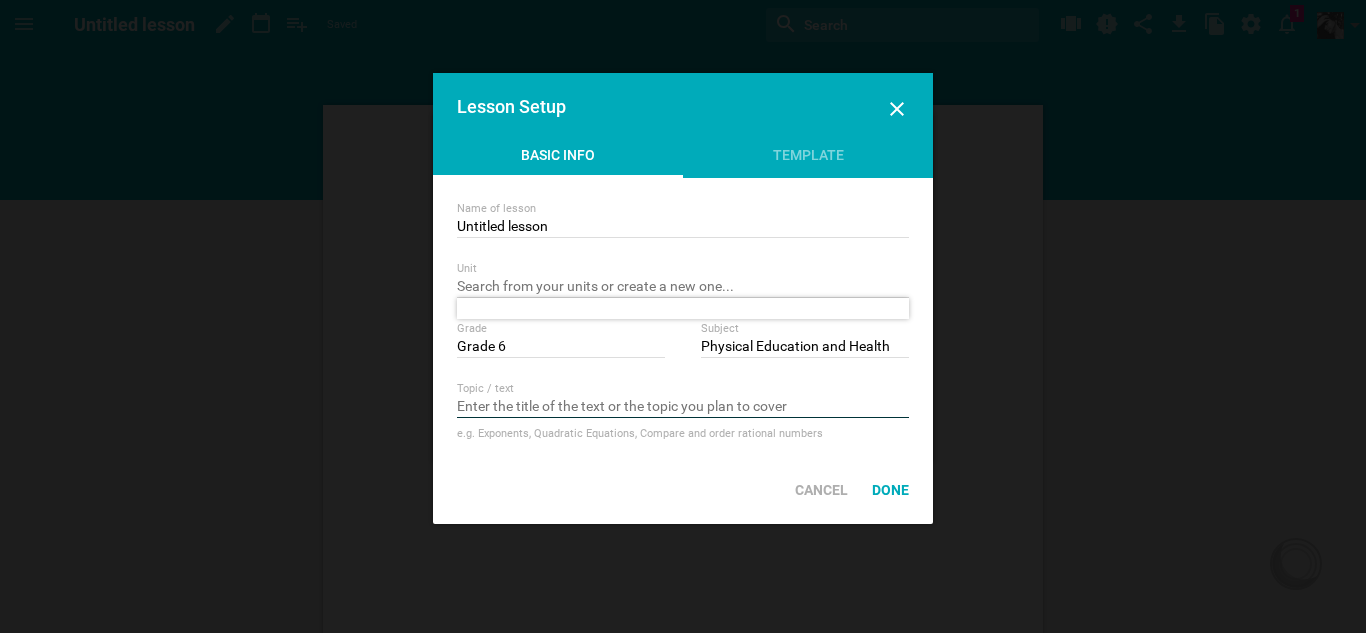 click at bounding box center [683, 408] 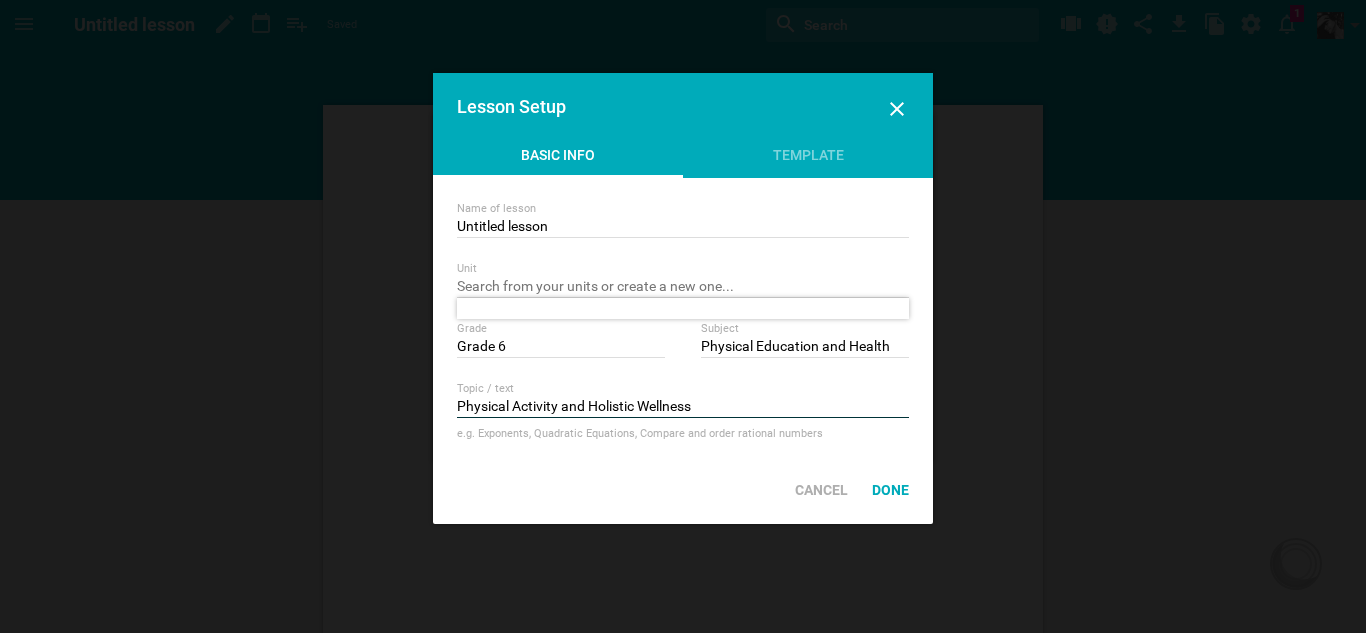 type on "Physical Activity and Holistic Wellness" 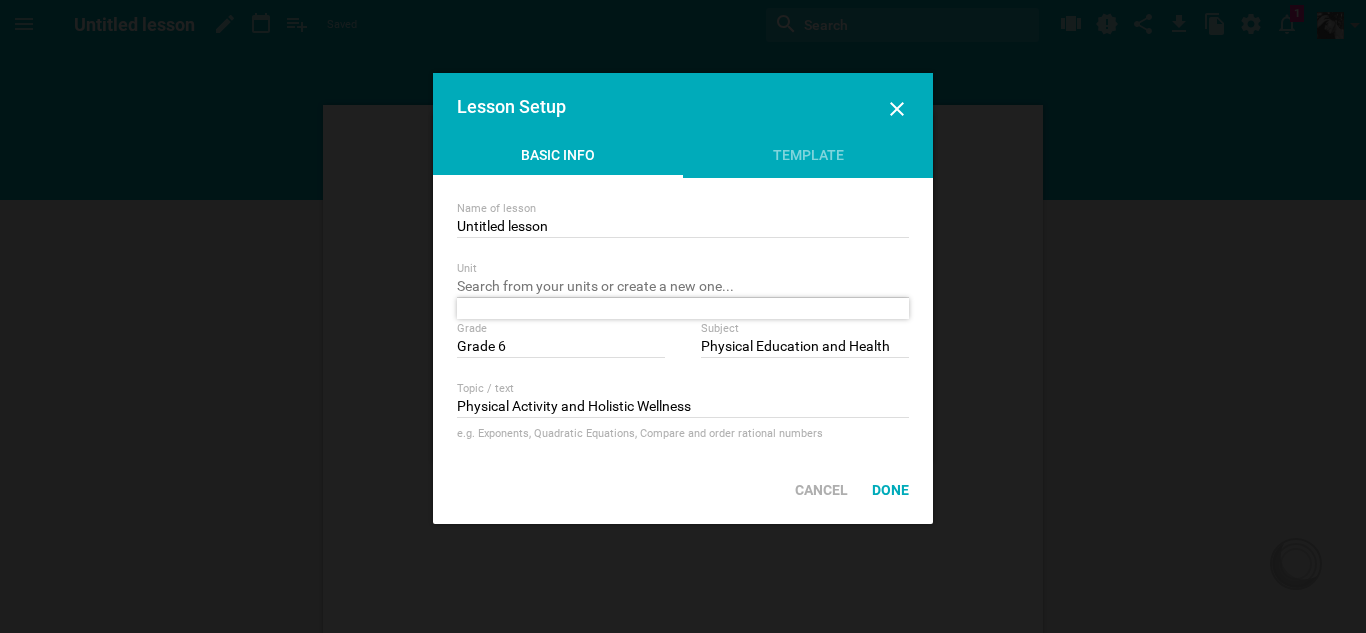 click at bounding box center [683, 308] 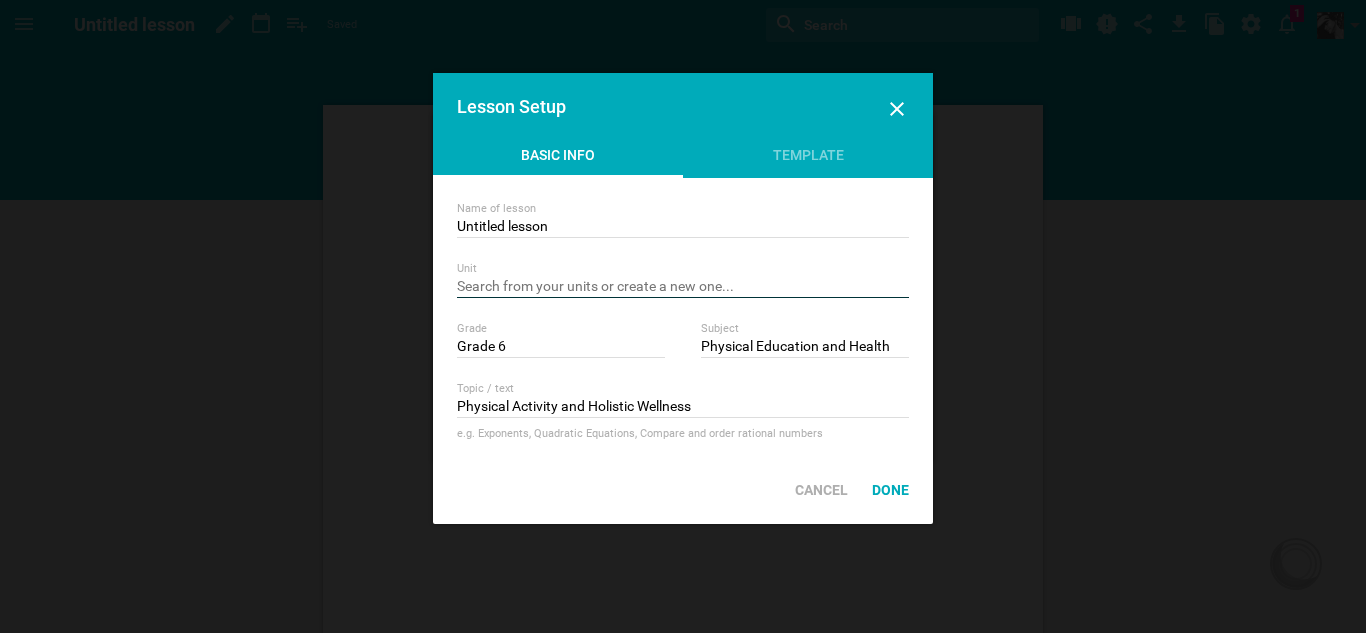 click at bounding box center (683, 288) 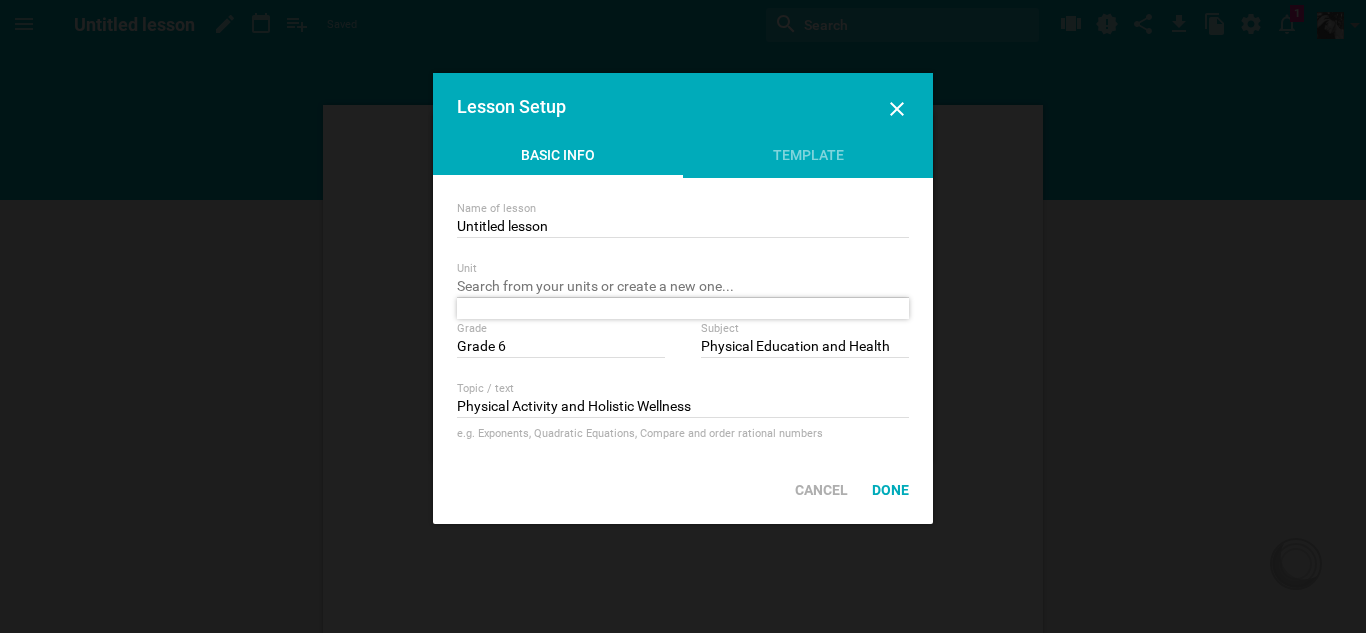 click at bounding box center [683, 308] 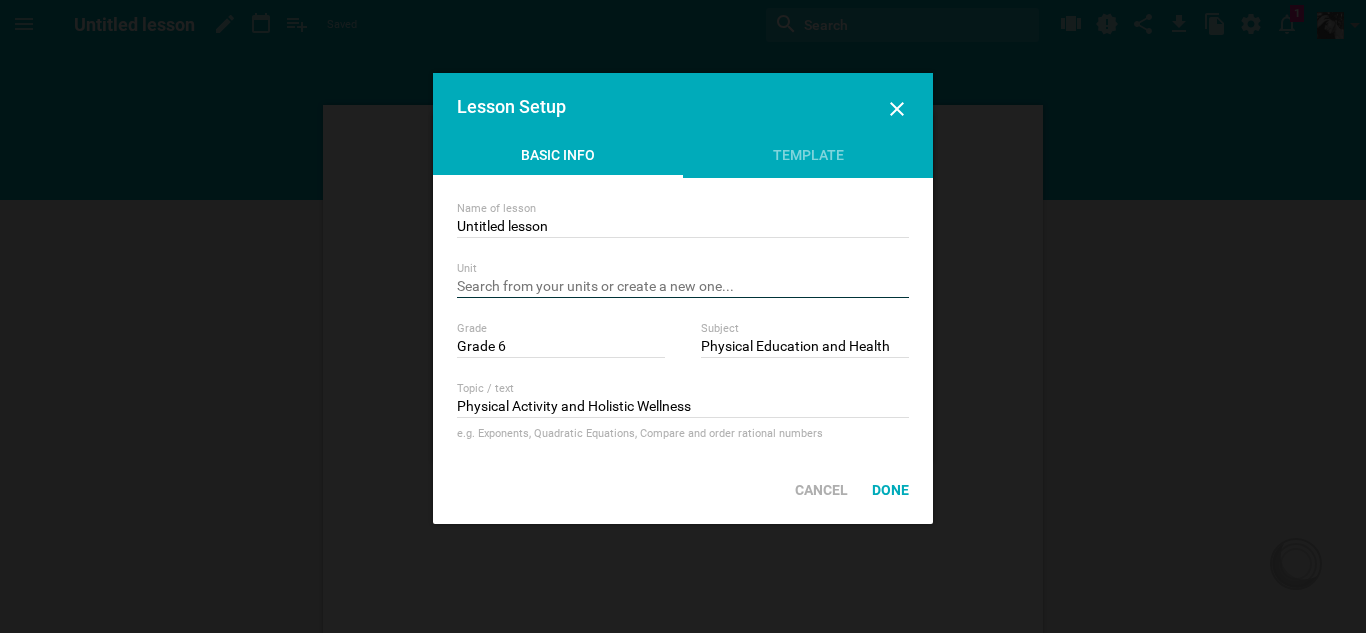 click at bounding box center [683, 288] 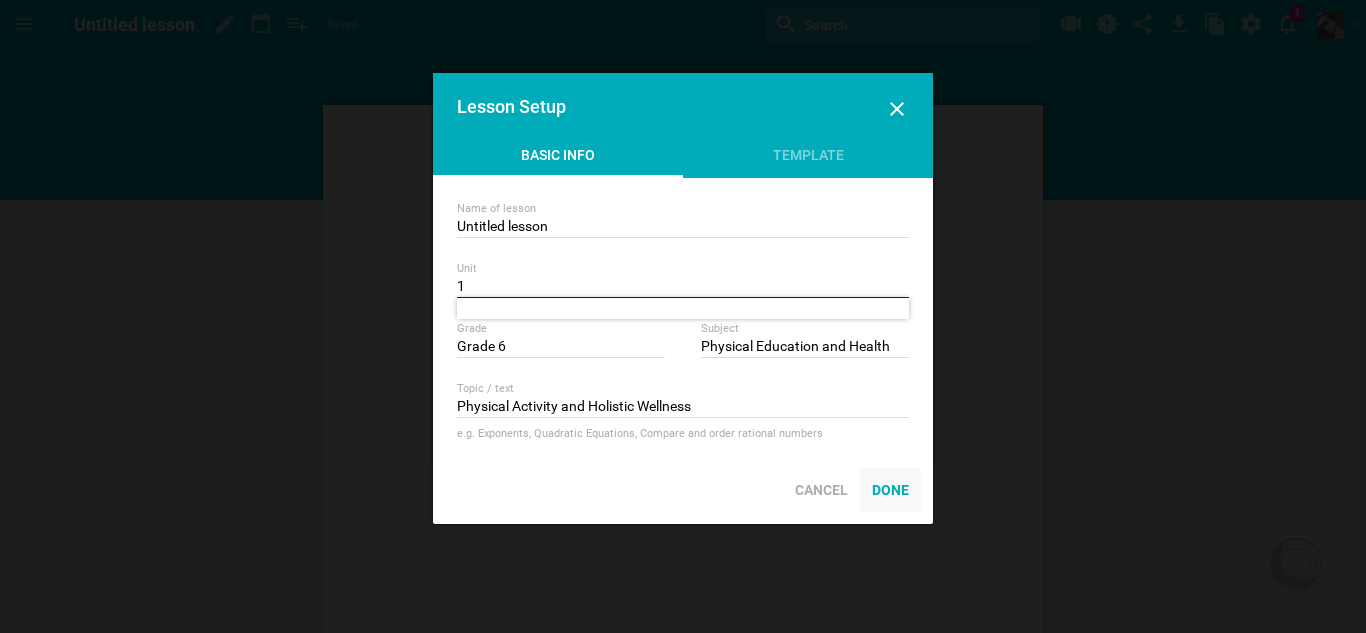 type on "1" 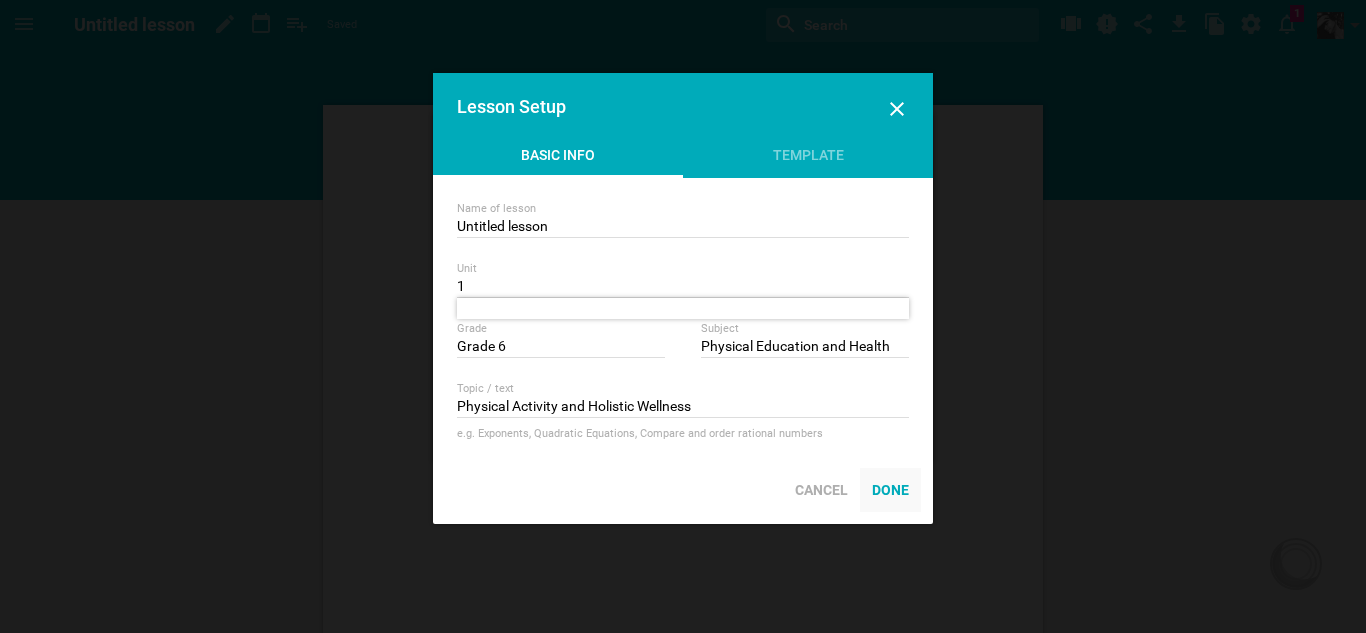 click on "Done" at bounding box center (890, 490) 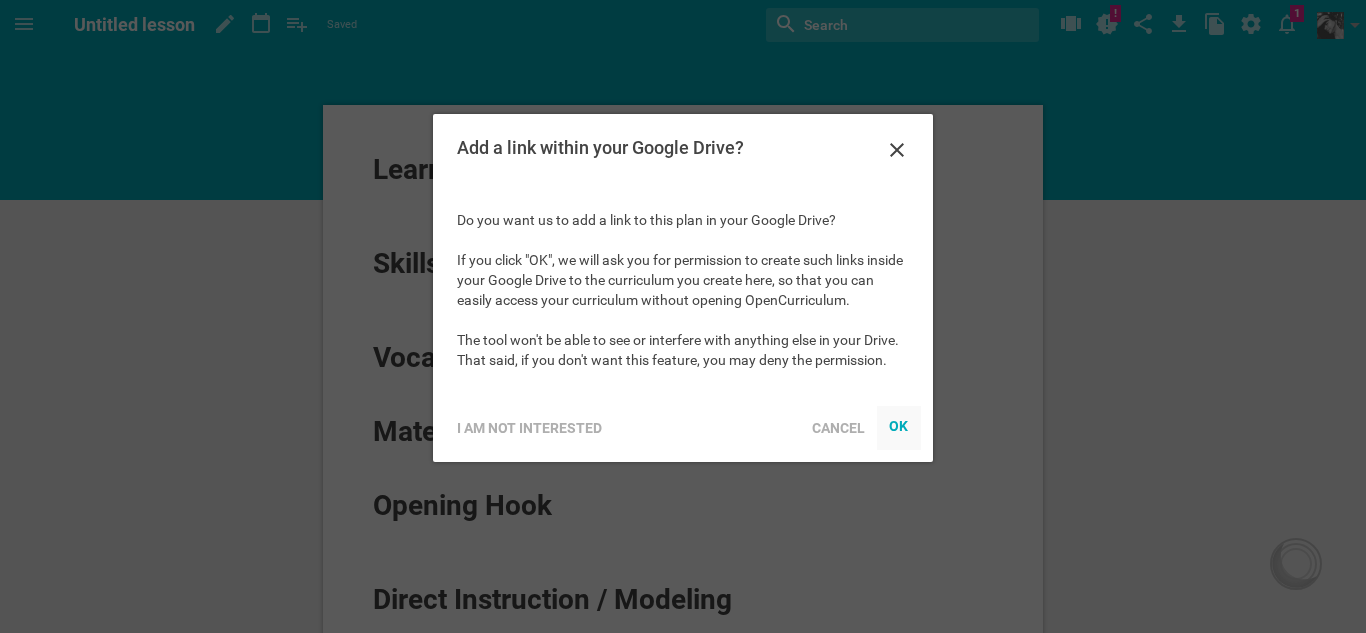 click on "OK" at bounding box center (899, 426) 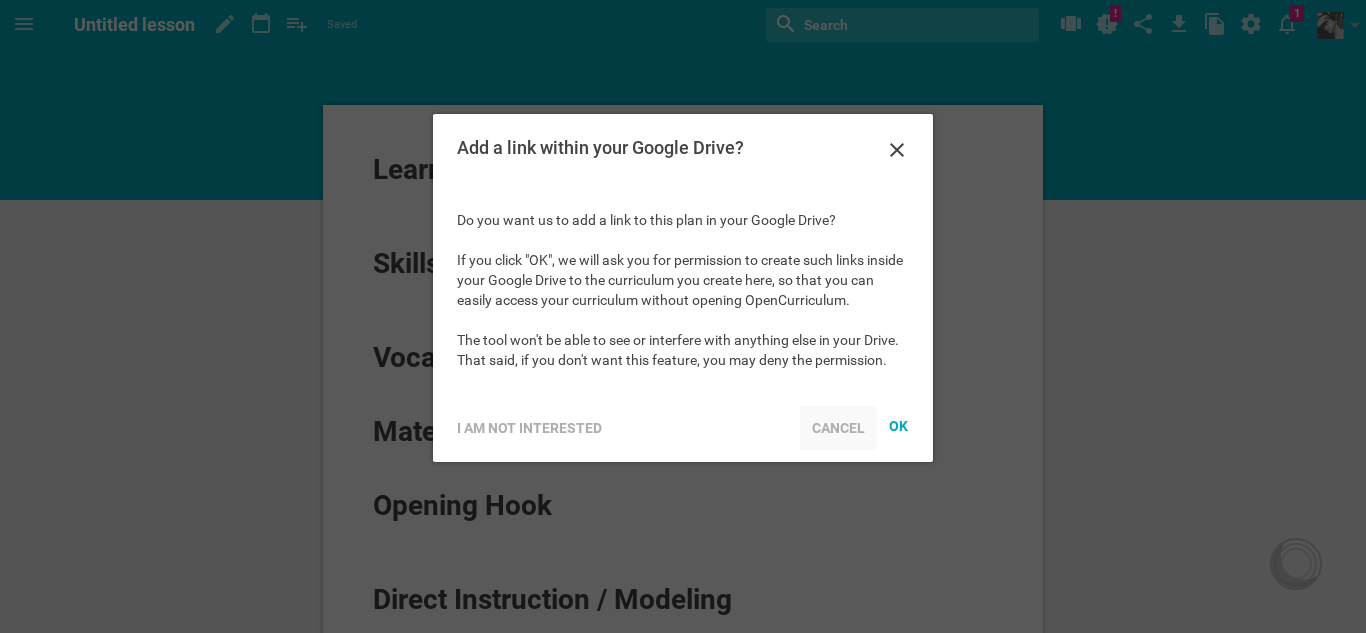 click on "Cancel" at bounding box center [838, 428] 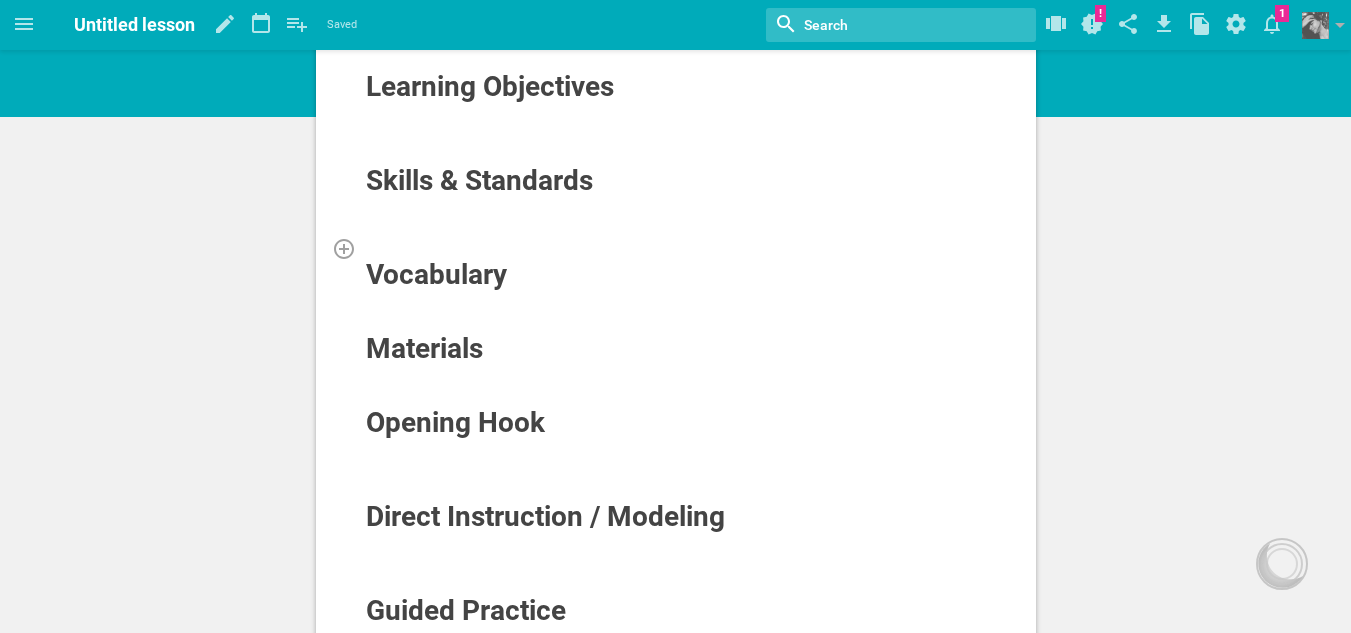 scroll, scrollTop: 0, scrollLeft: 0, axis: both 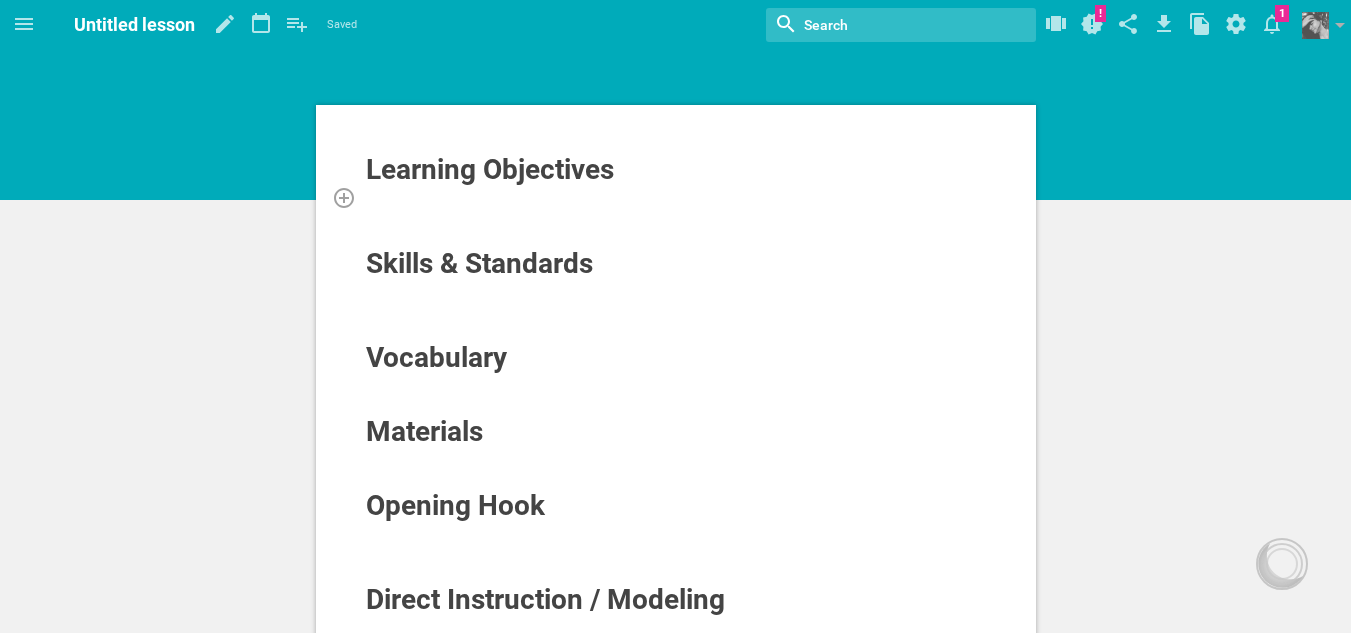 click at bounding box center [676, 197] 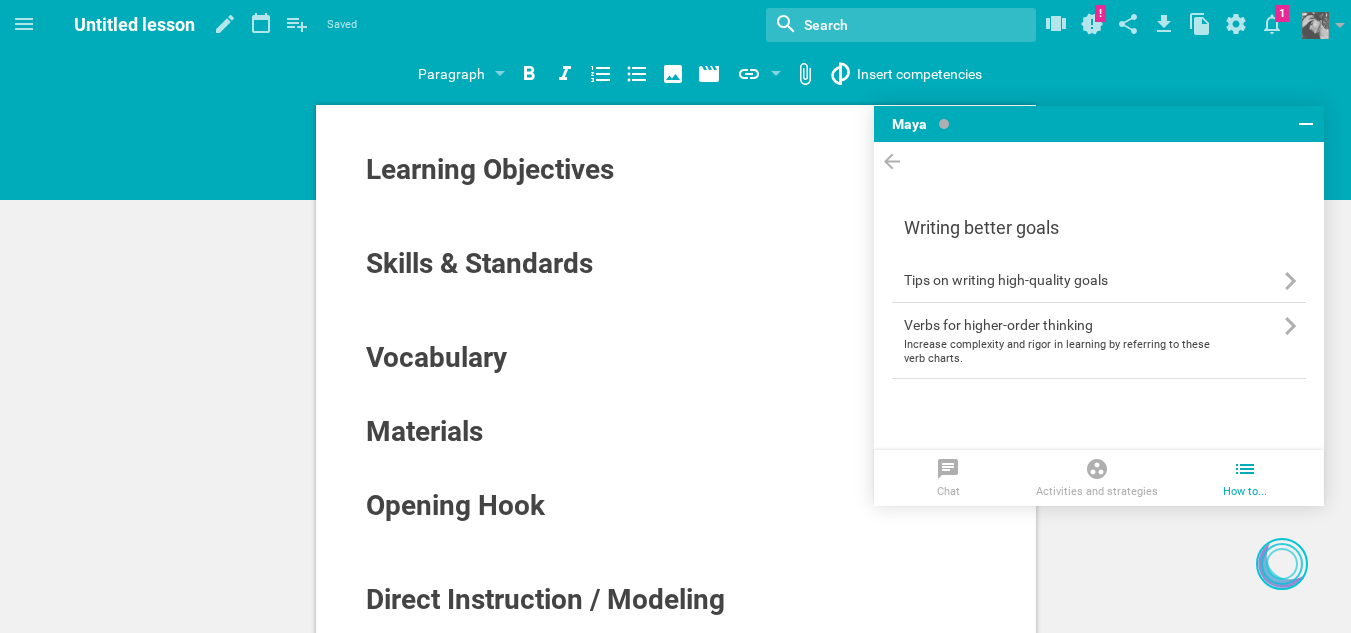 click on "Paragraph Section Subsection Title Paragraph Website URL… Google Drive file (or folder)… Browse from my files… Library… Insert competencies" at bounding box center [699, 73] 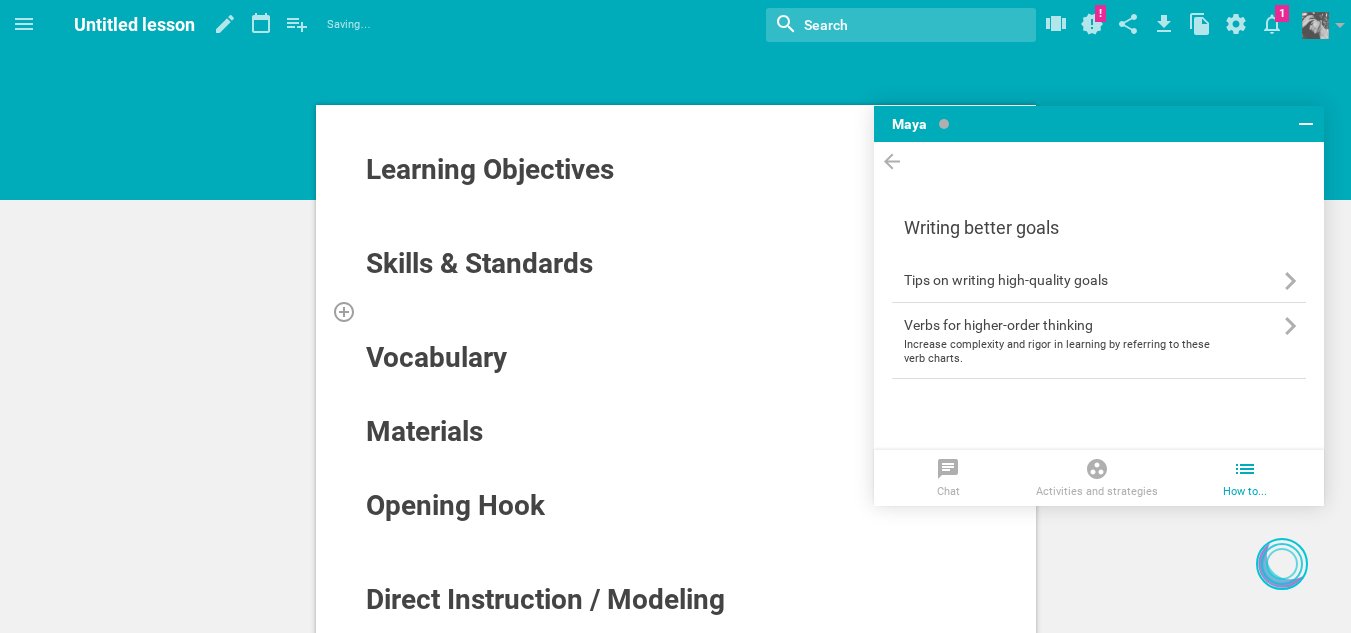 click at bounding box center (676, 311) 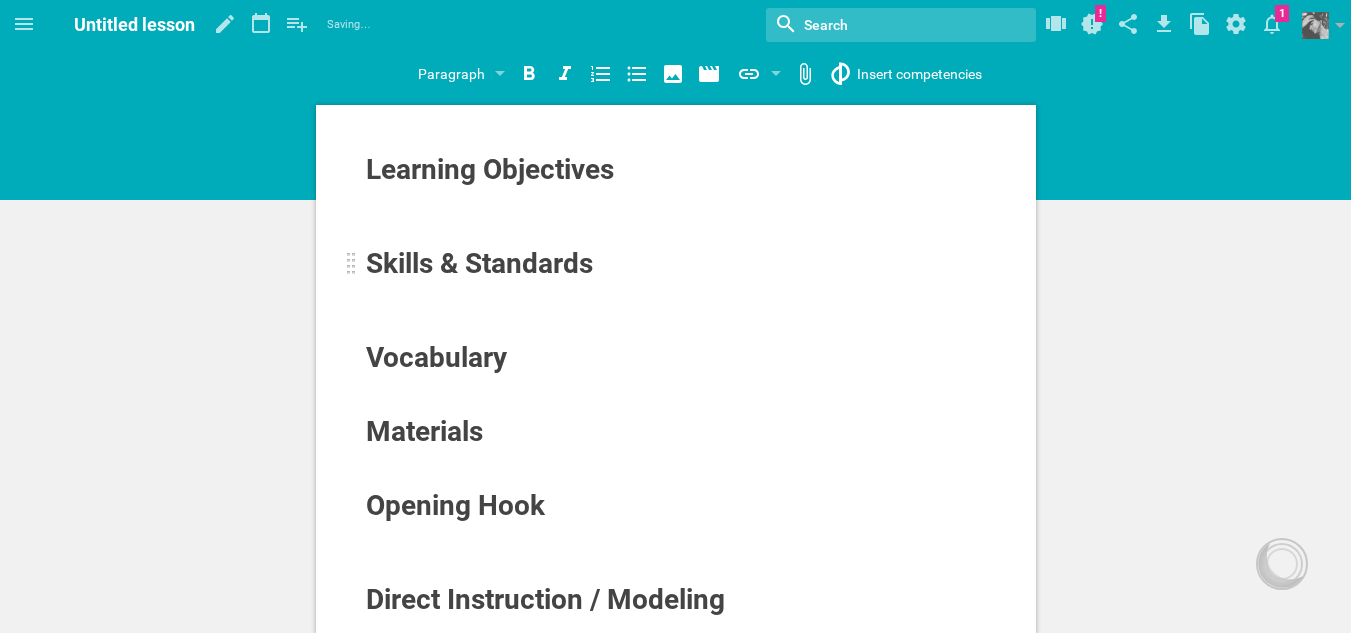 click on "Skills & Standards" at bounding box center [614, 264] 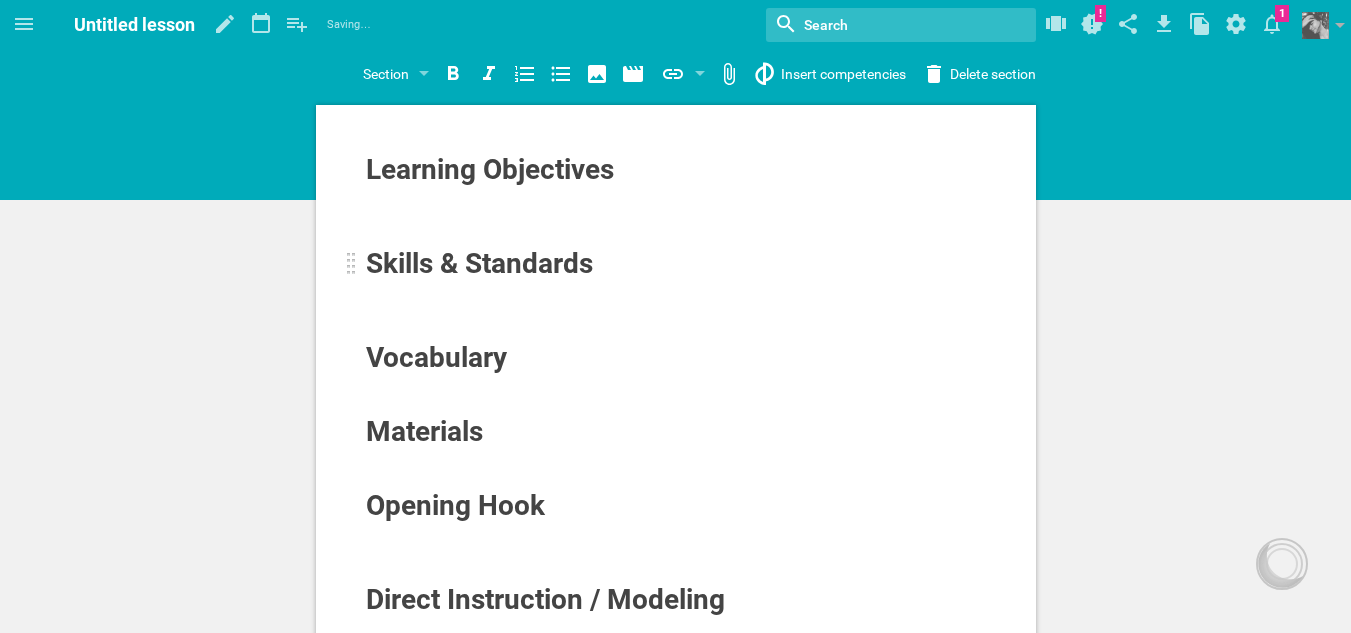 click on "Skills & Standards" at bounding box center (479, 263) 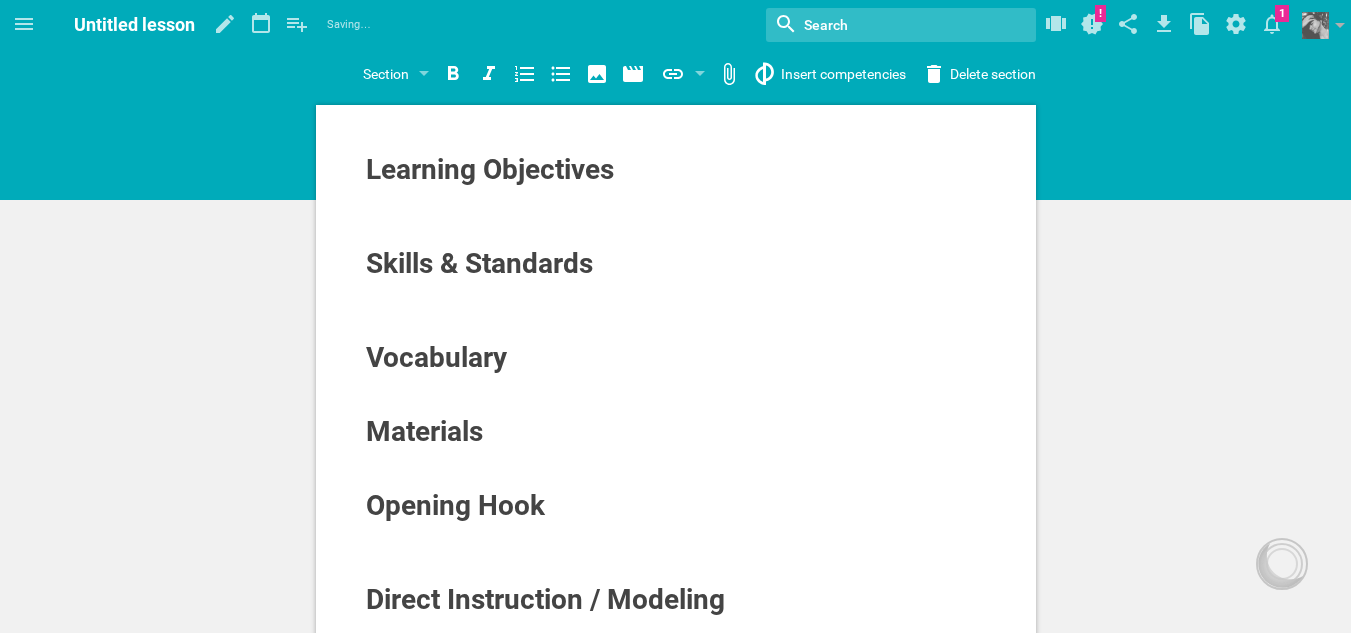 drag, startPoint x: 390, startPoint y: 272, endPoint x: 223, endPoint y: 113, distance: 230.58621 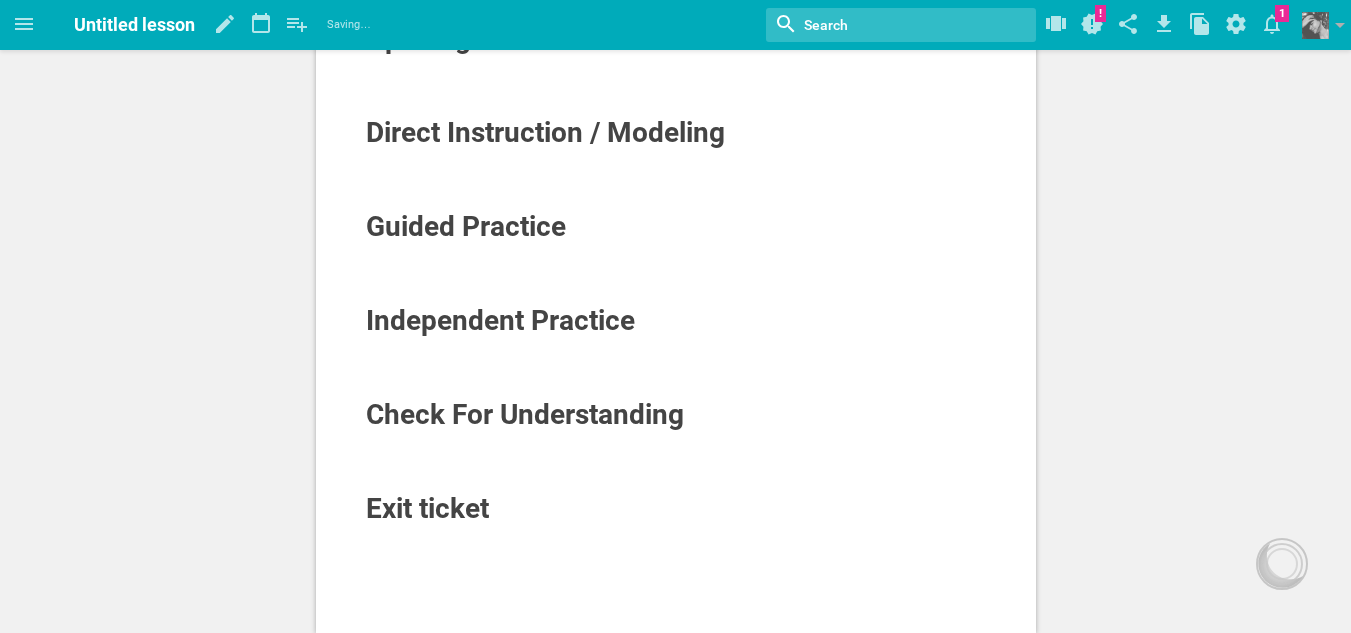 scroll, scrollTop: 214, scrollLeft: 0, axis: vertical 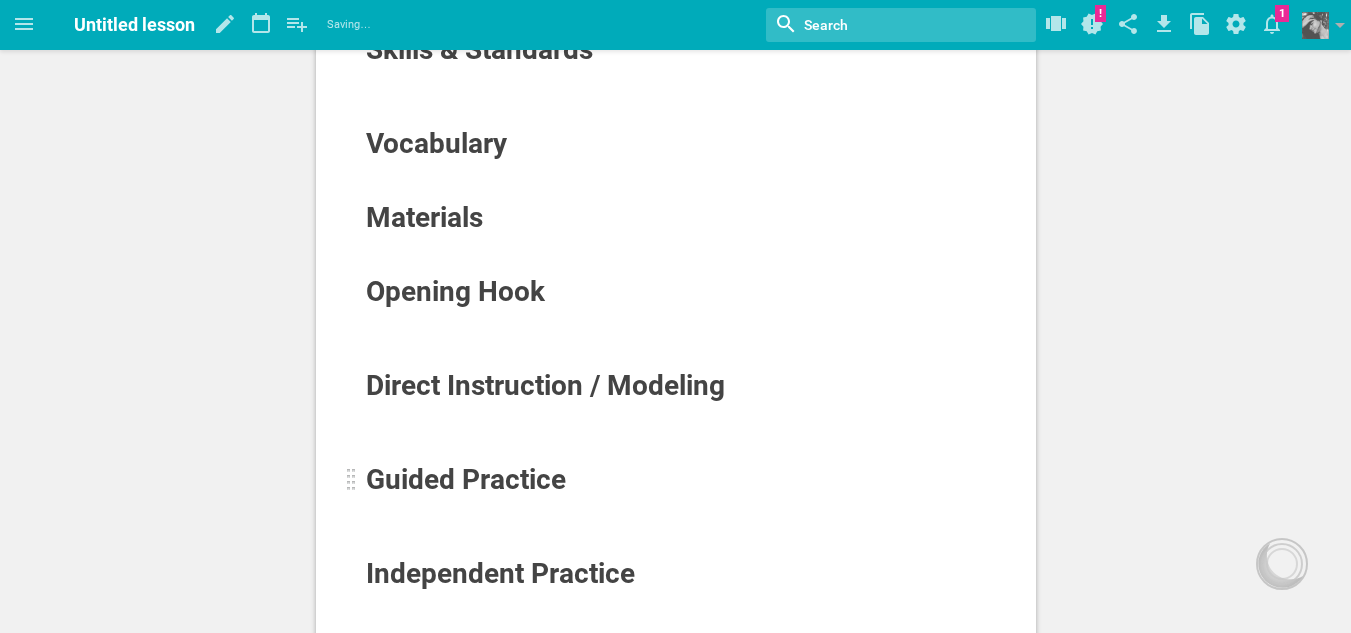 click on "Guided Practice" at bounding box center [466, 479] 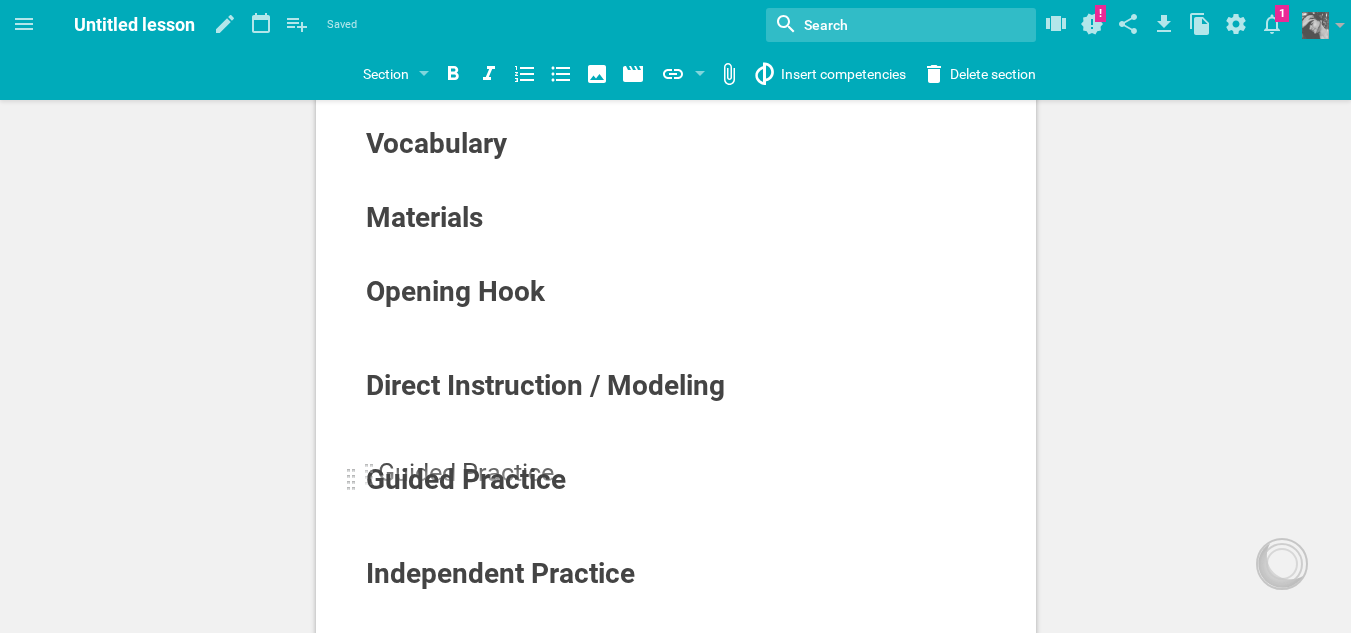 click at bounding box center (352, 480) 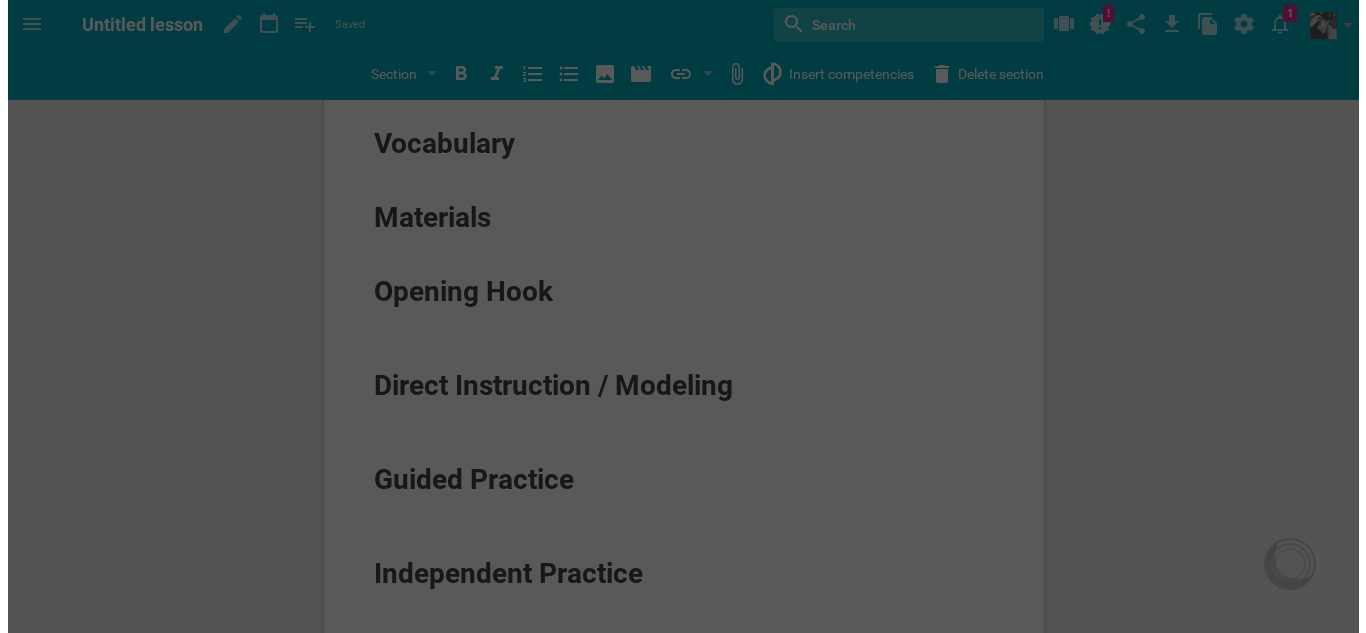 scroll, scrollTop: 0, scrollLeft: 0, axis: both 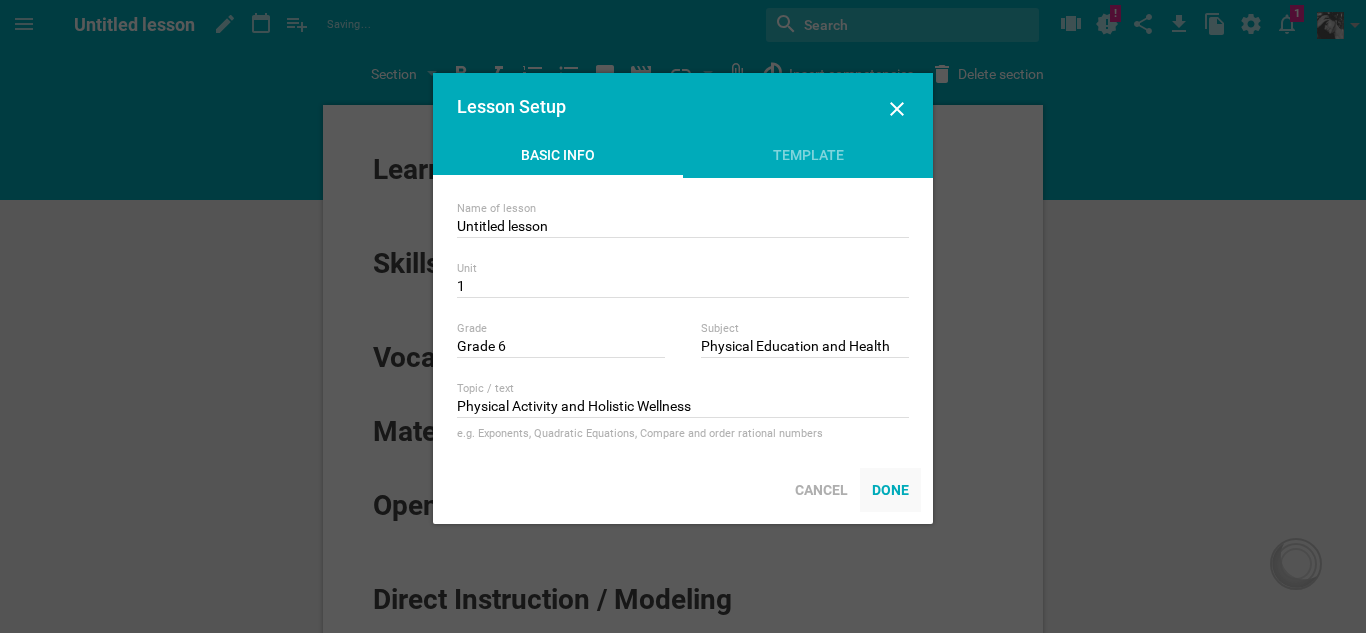 click on "Done" at bounding box center (890, 490) 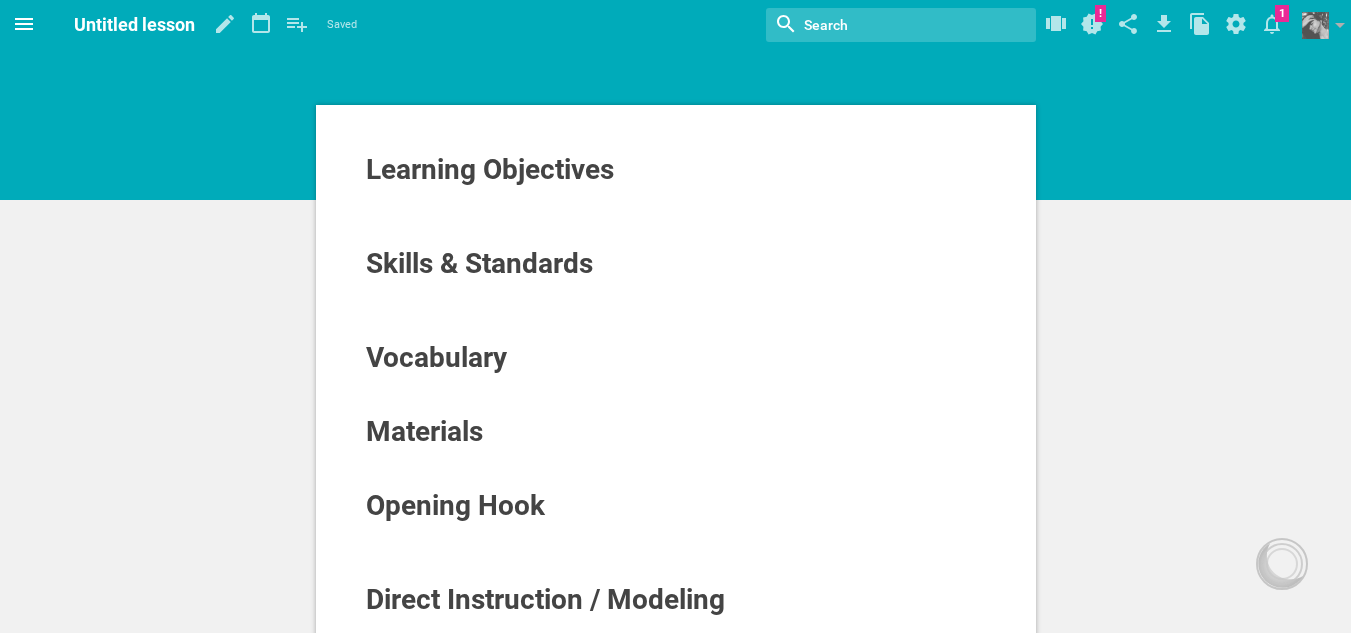click 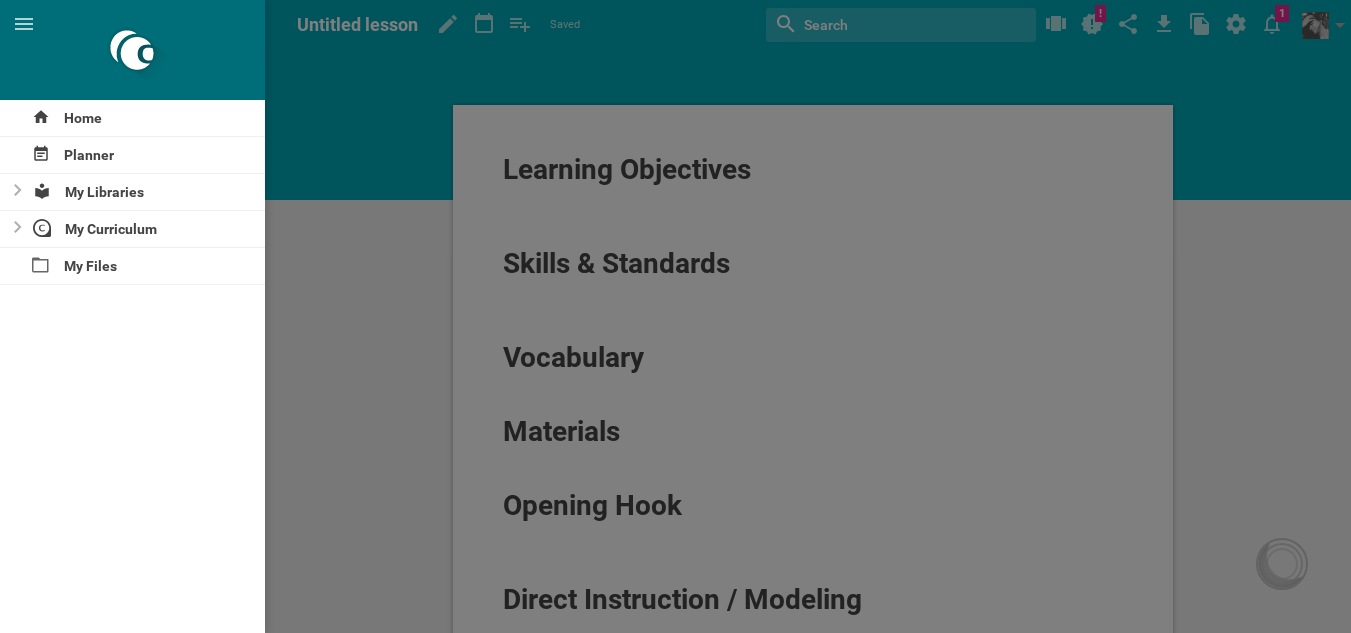 click at bounding box center [675, 316] 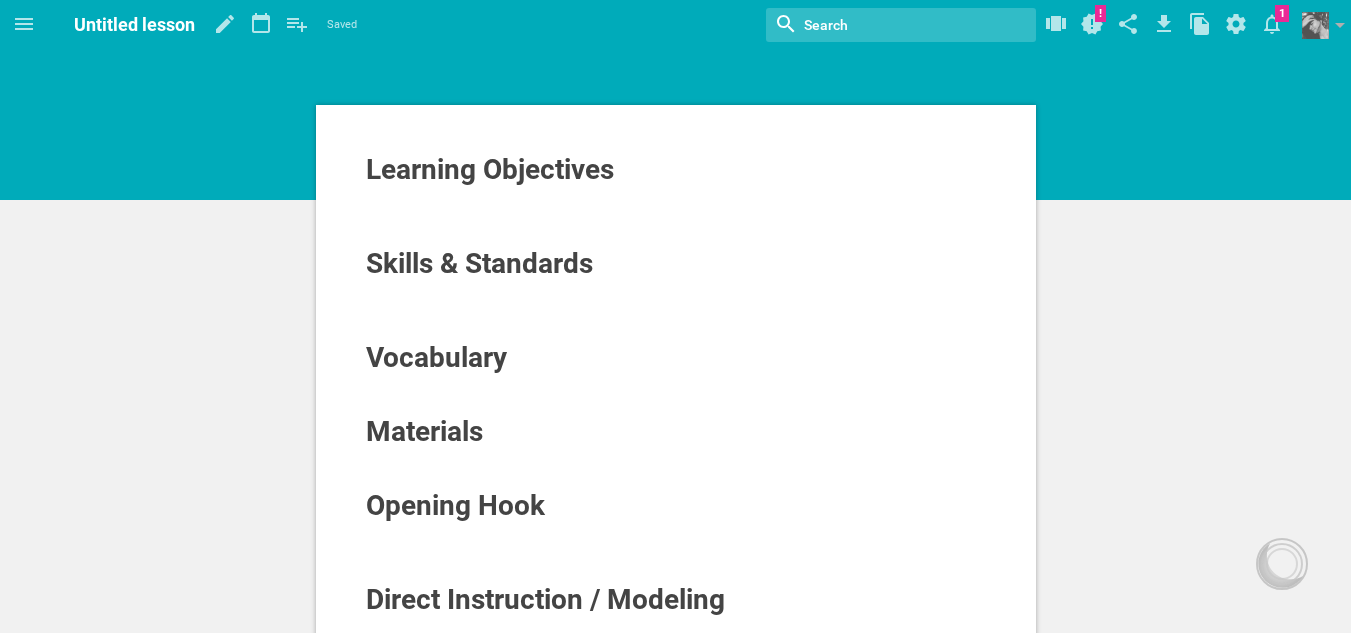 click on "Untitled lesson" at bounding box center [134, 24] 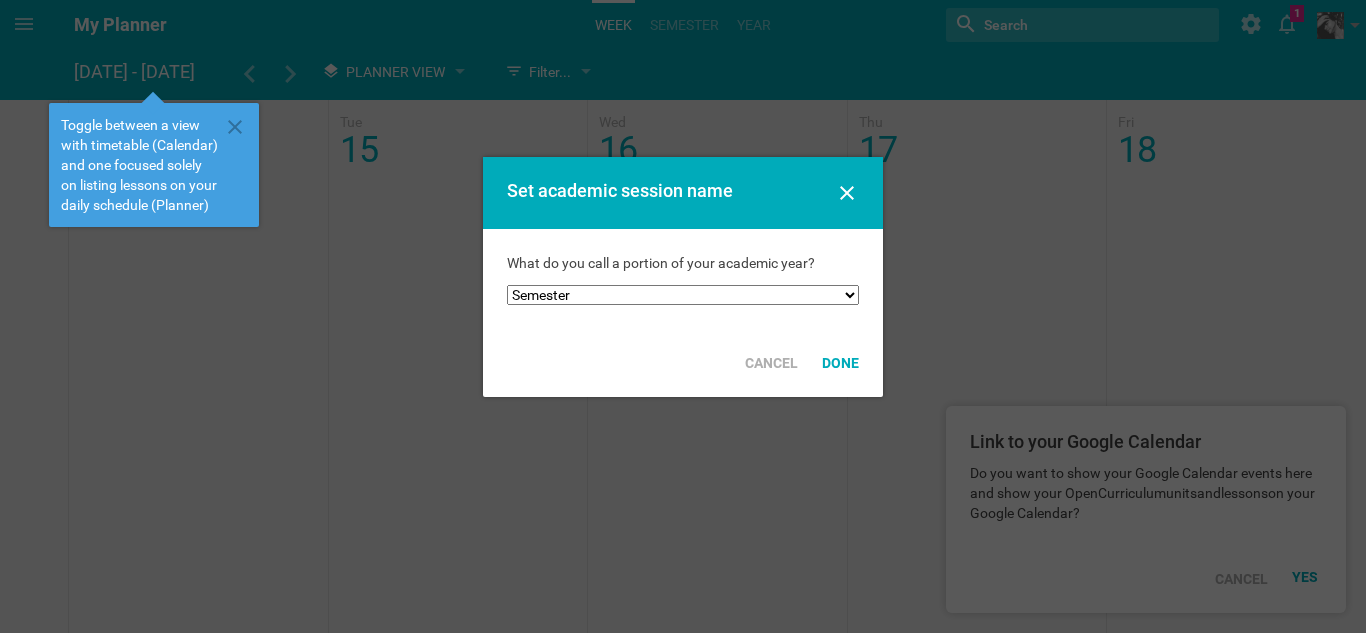 scroll, scrollTop: 0, scrollLeft: 0, axis: both 